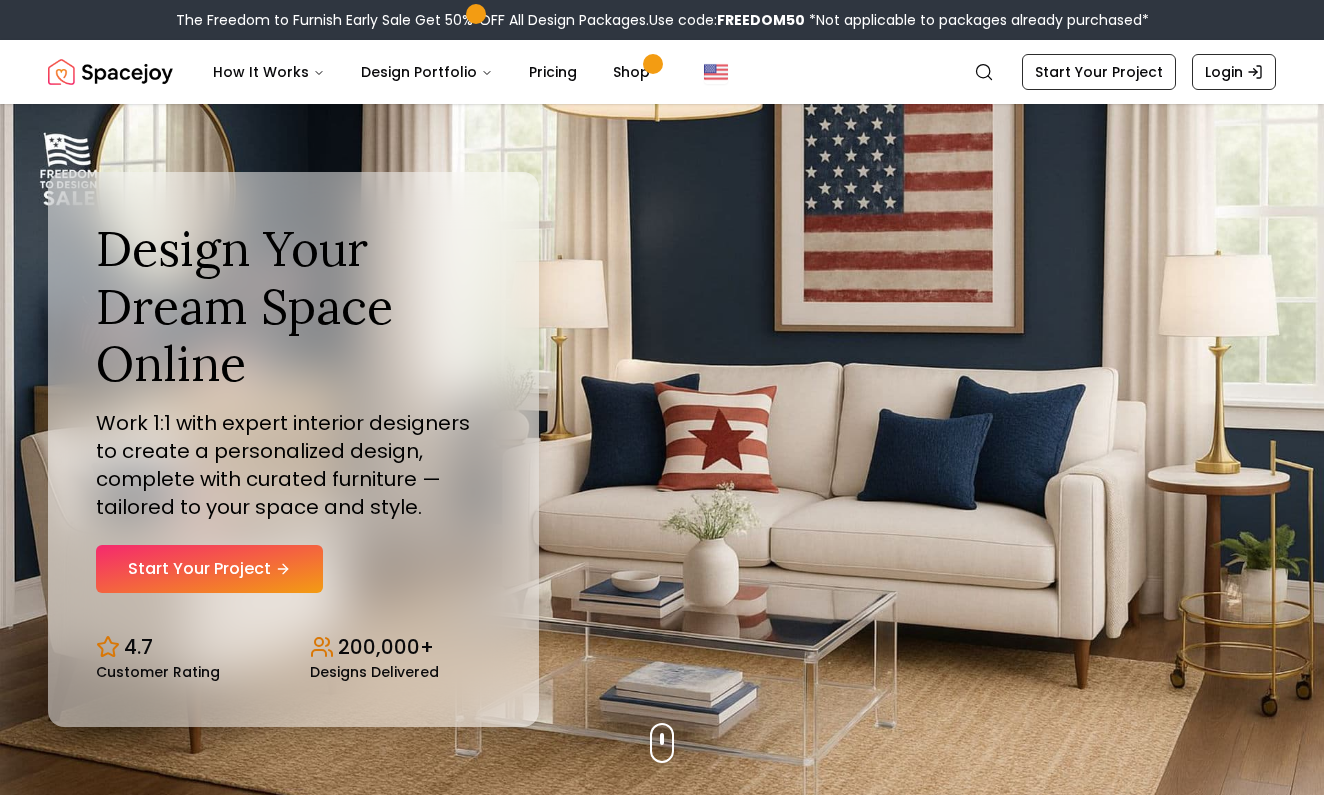 scroll, scrollTop: 0, scrollLeft: 0, axis: both 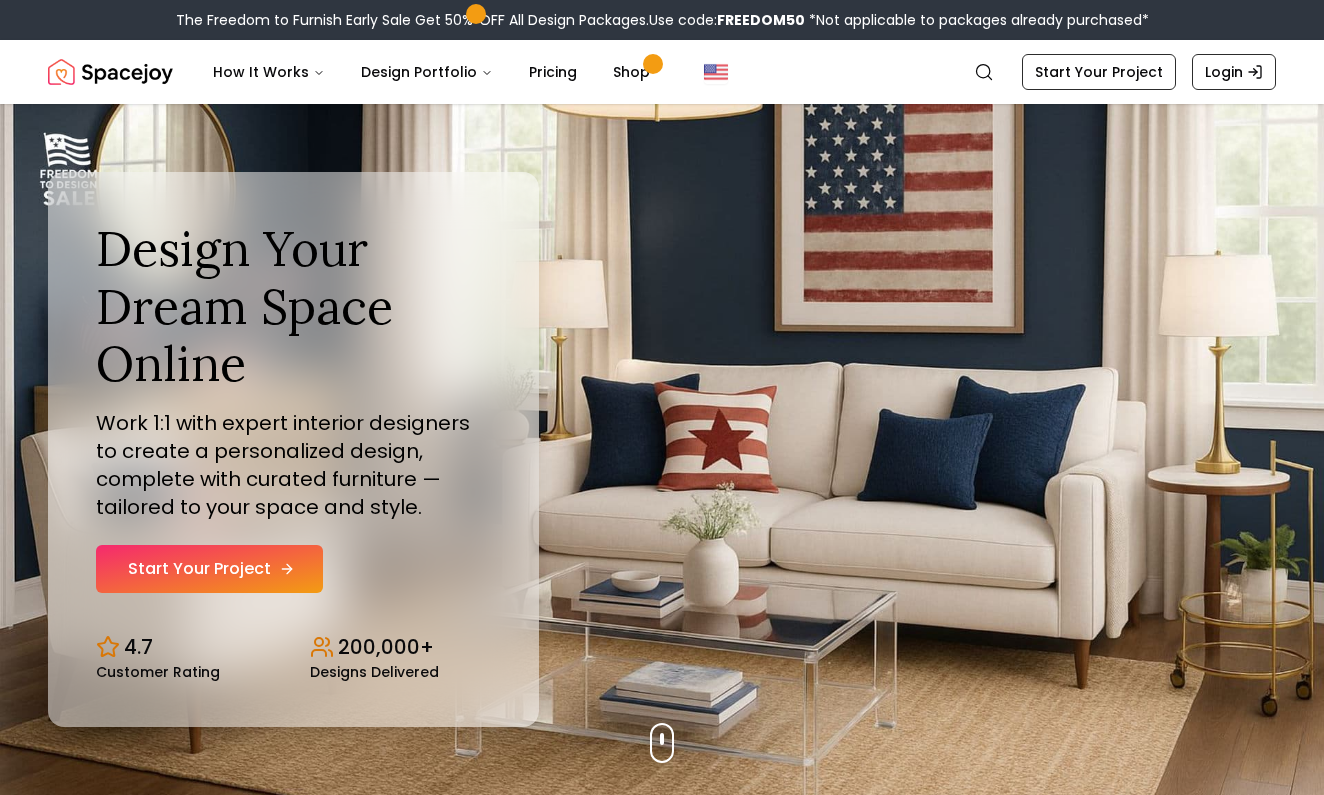 click 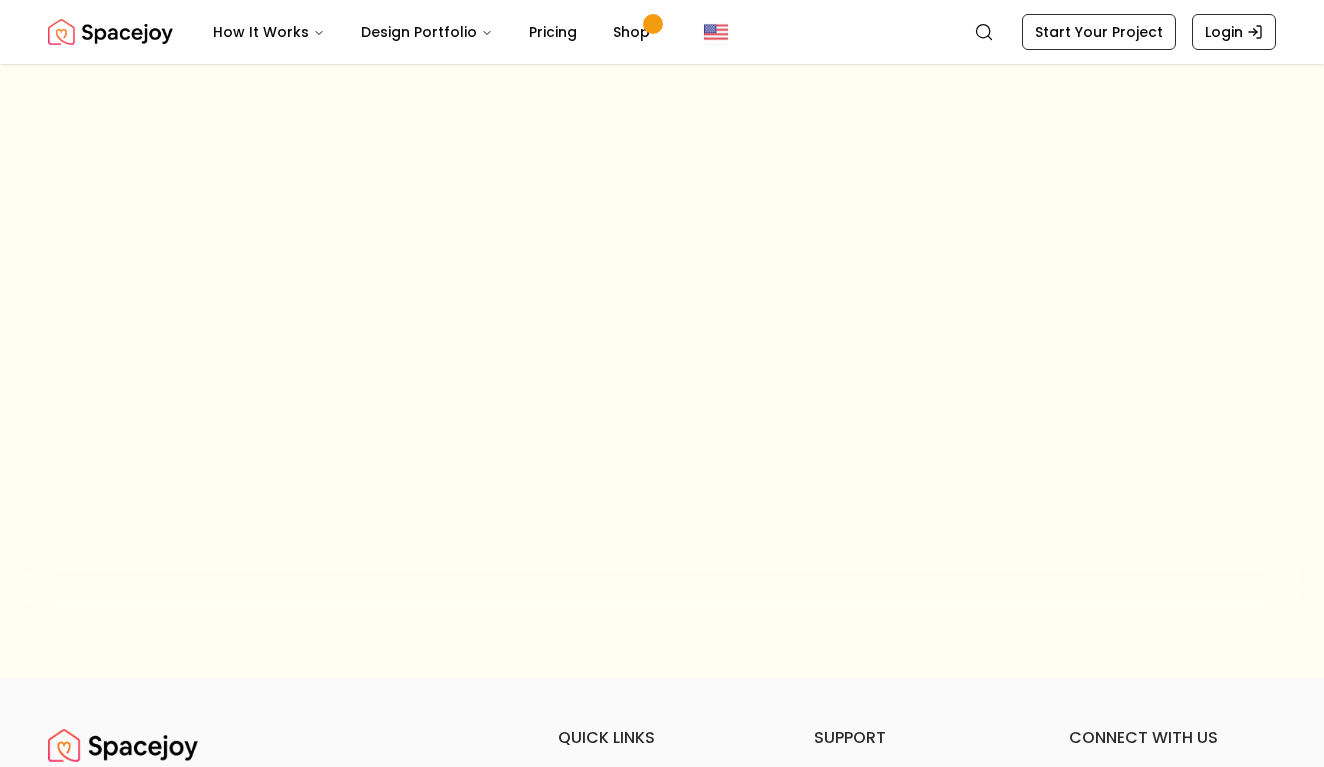 scroll, scrollTop: 0, scrollLeft: 0, axis: both 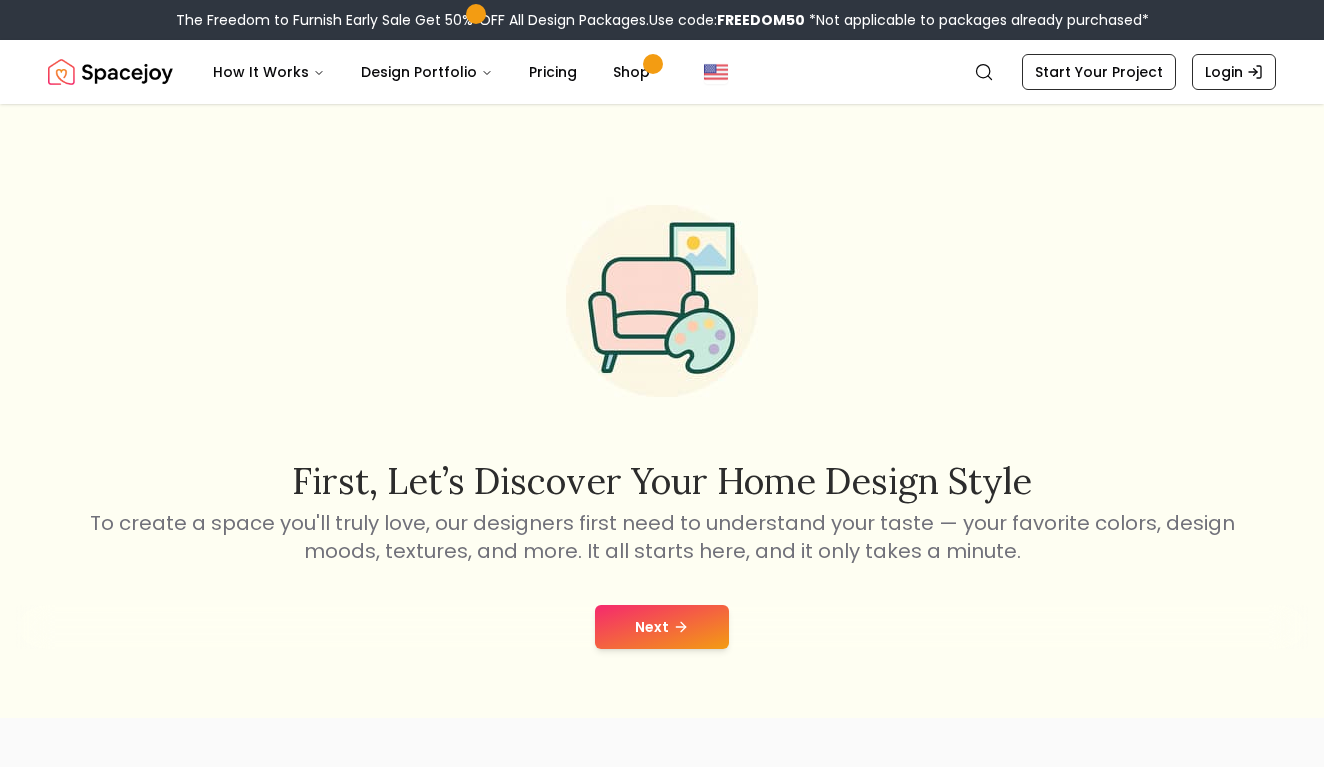 click on "Next" at bounding box center [662, 627] 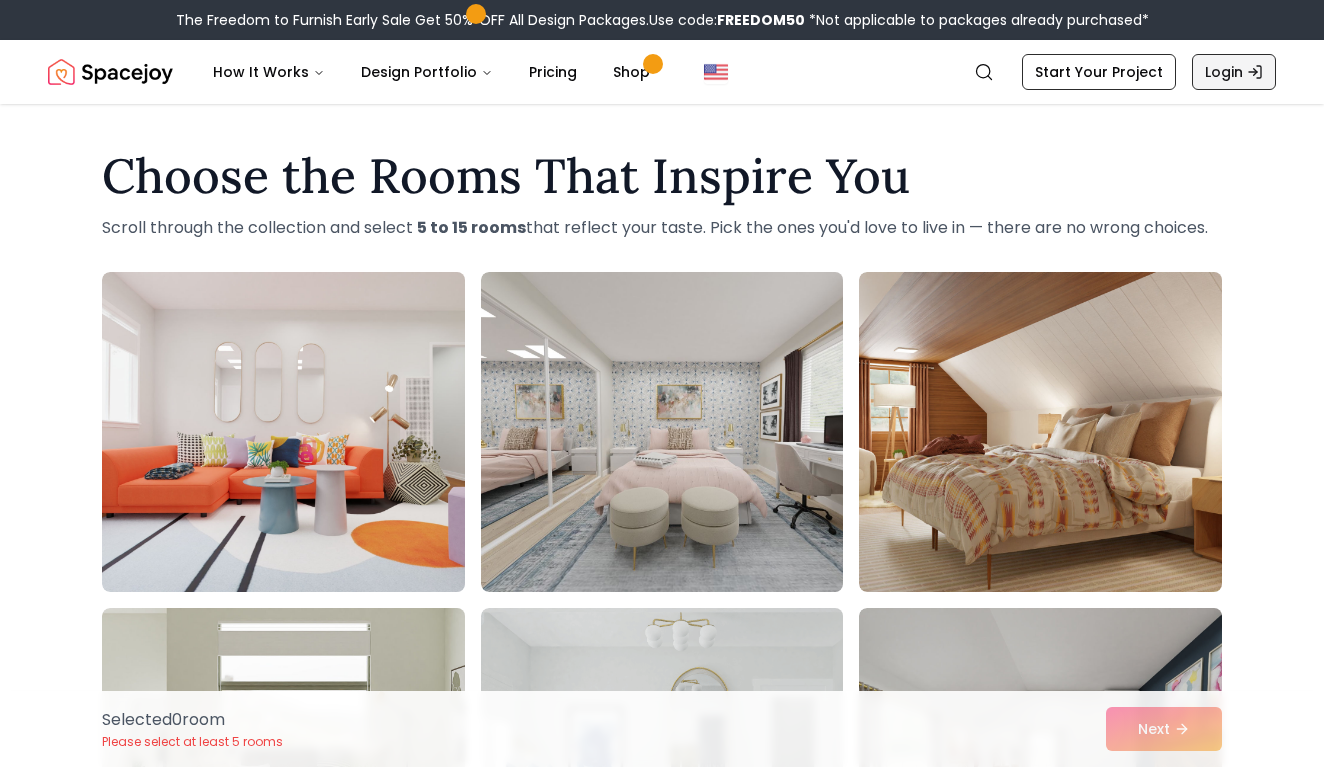 click on "Login" at bounding box center [1234, 72] 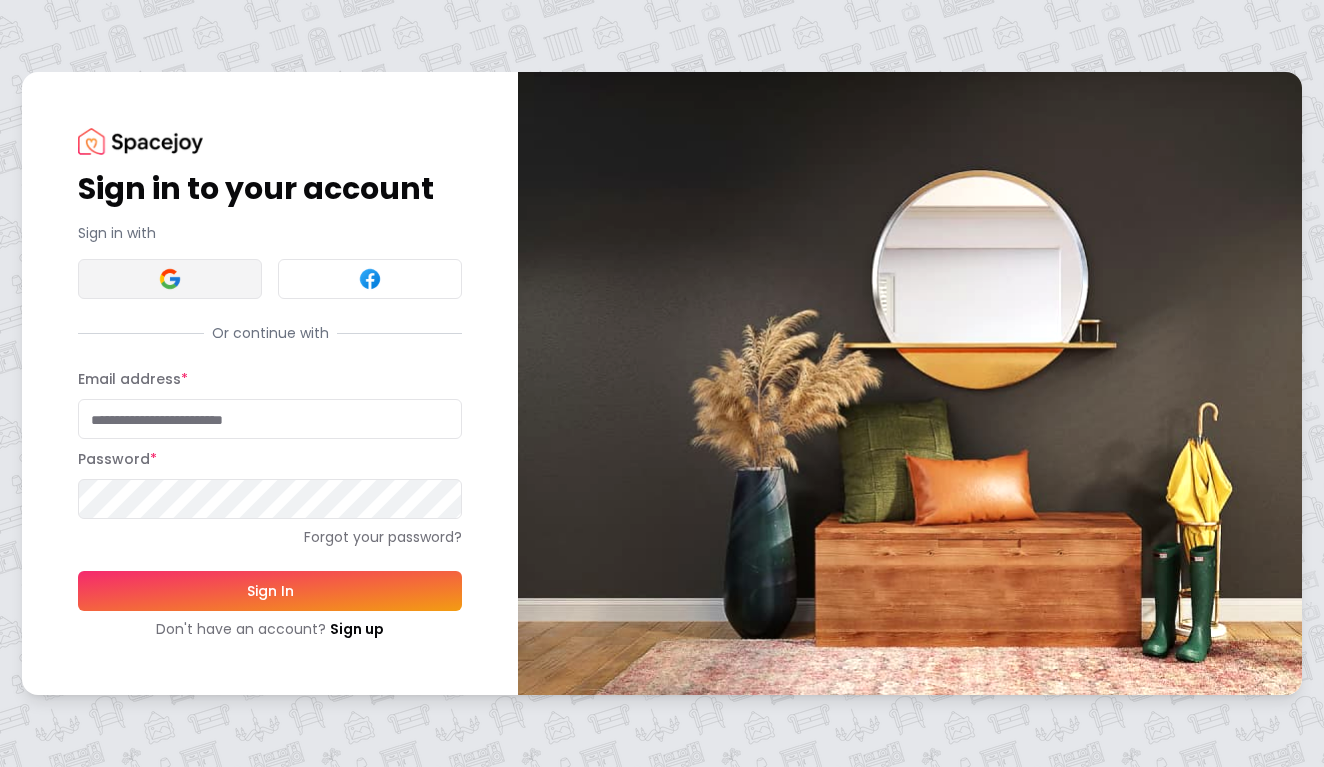 click at bounding box center (170, 279) 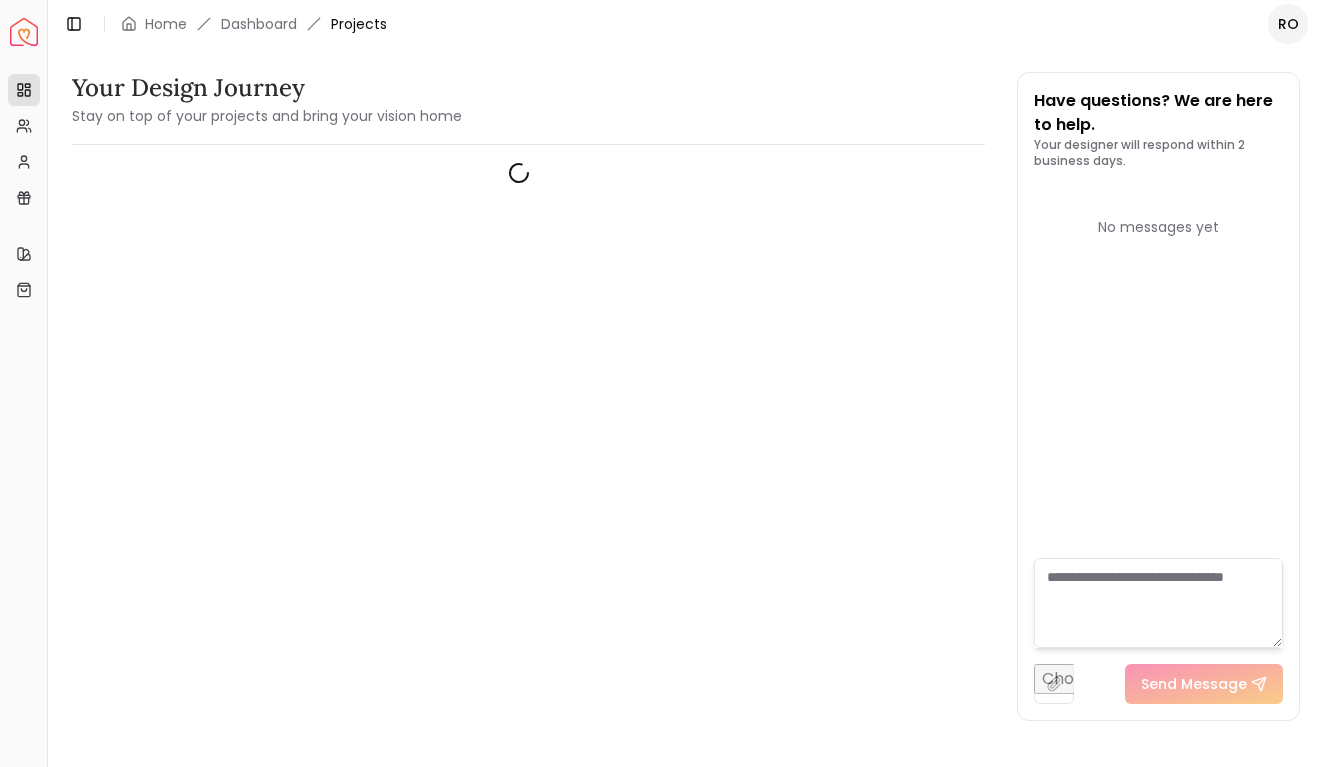 scroll, scrollTop: 0, scrollLeft: 0, axis: both 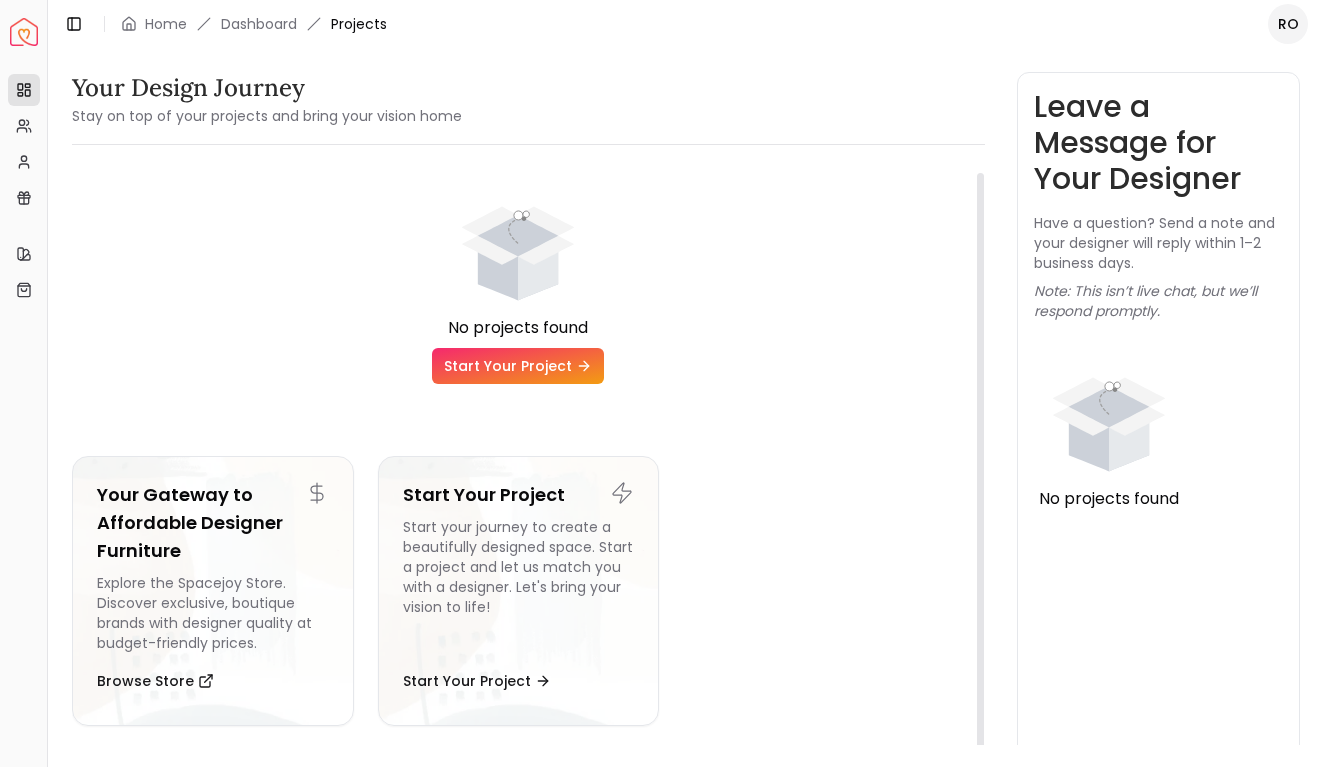 click on "No projects found Start Your Project   Your Gateway to Affordable Designer Furniture Explore the Spacejoy Store. Discover exclusive, boutique brands with designer quality at budget-friendly prices. Browse Store   Start Your Project Start your journey to create a beautifully designed space. Start a project and let us match you with a designer. Let's bring your vision to life! Start Your Project" at bounding box center (528, 459) 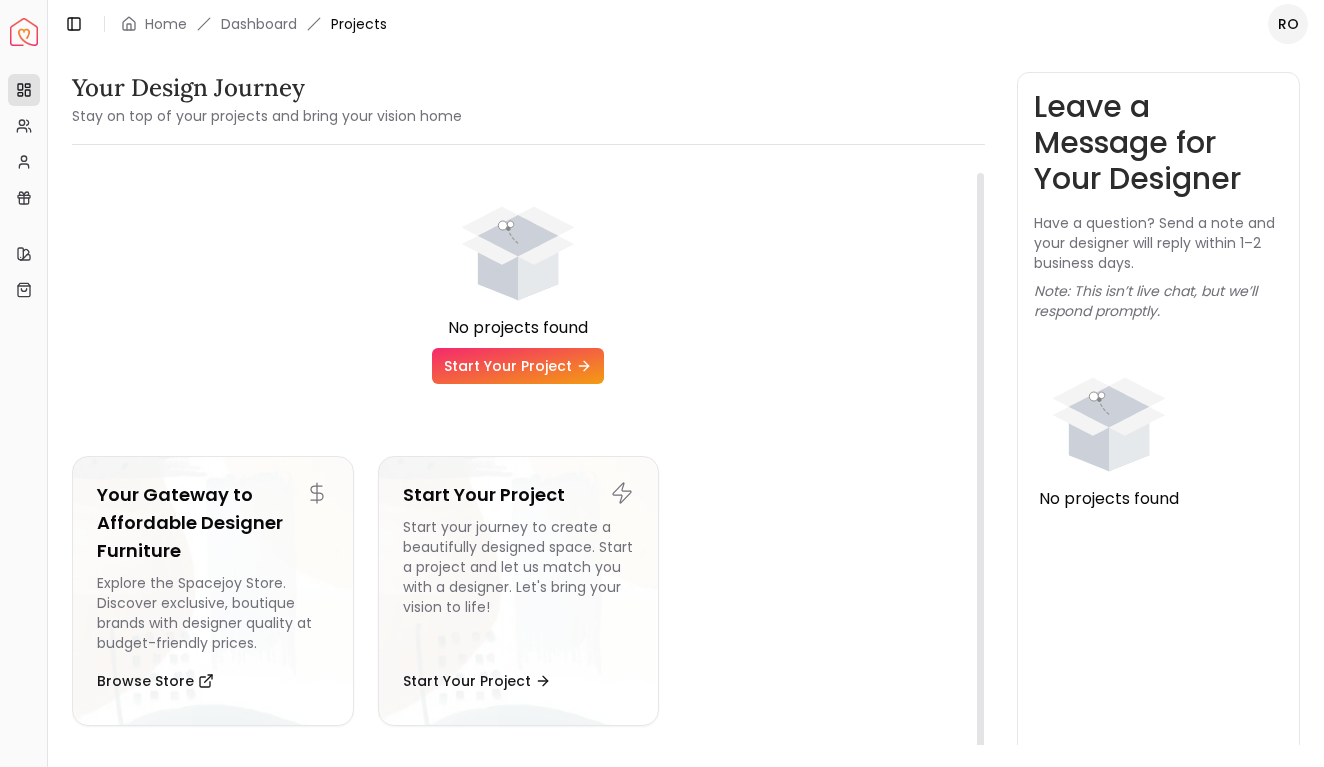 click on "Start Your Project" at bounding box center [518, 366] 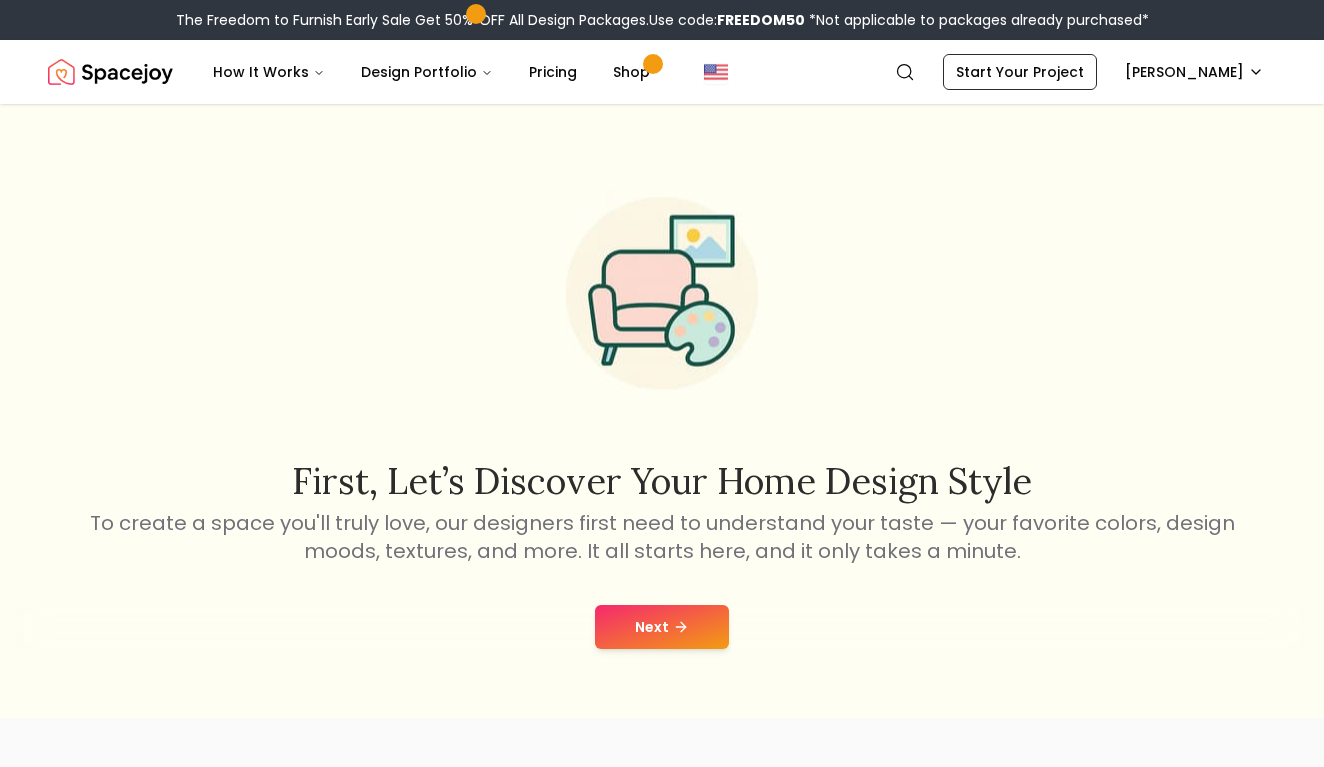 click on "Next" at bounding box center [662, 627] 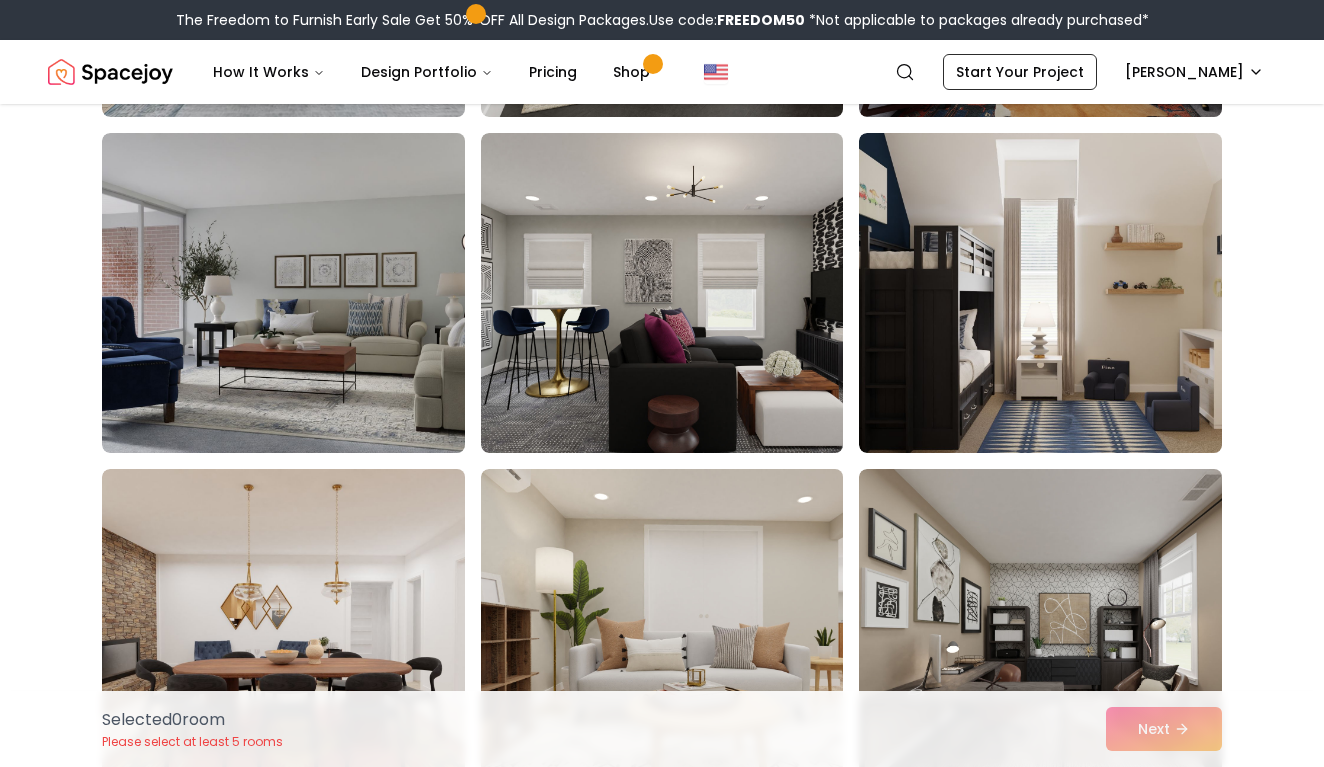 scroll, scrollTop: 9025, scrollLeft: 0, axis: vertical 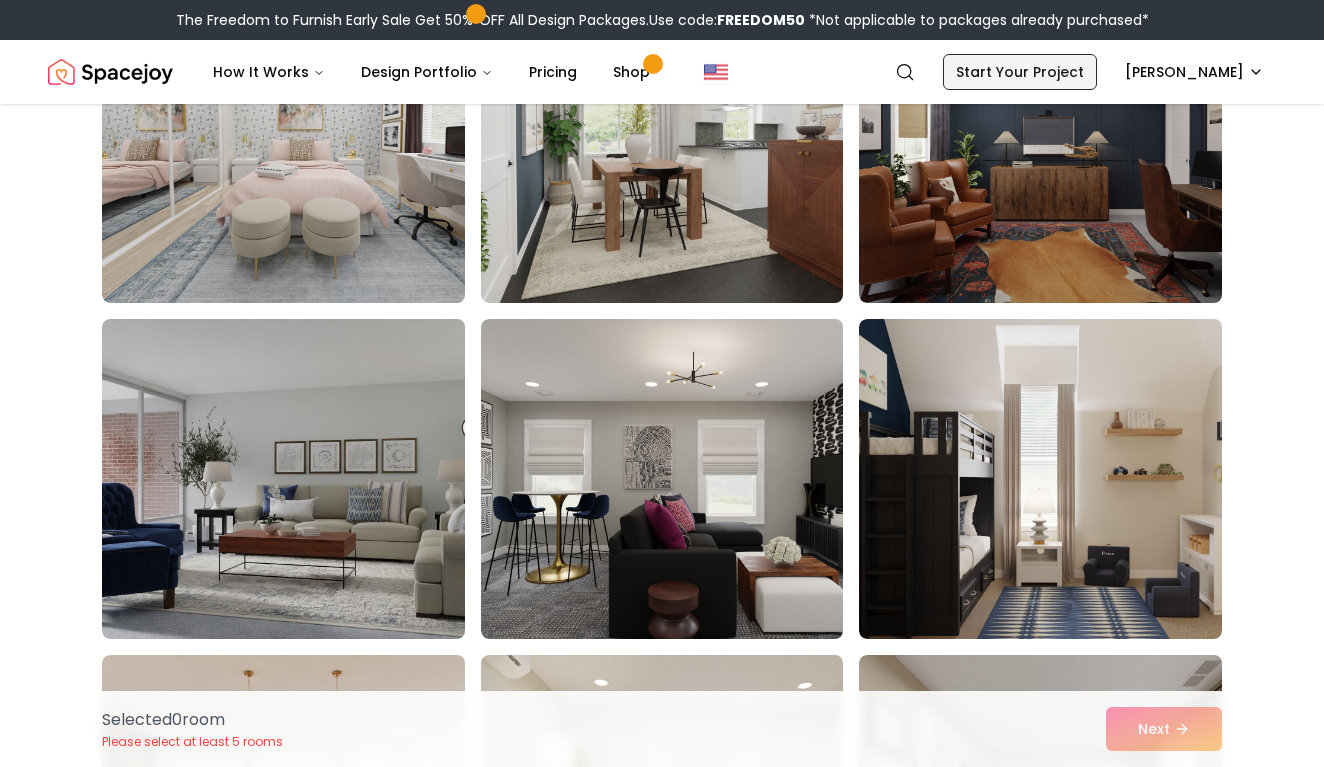 click on "Start Your Project" at bounding box center (1020, 72) 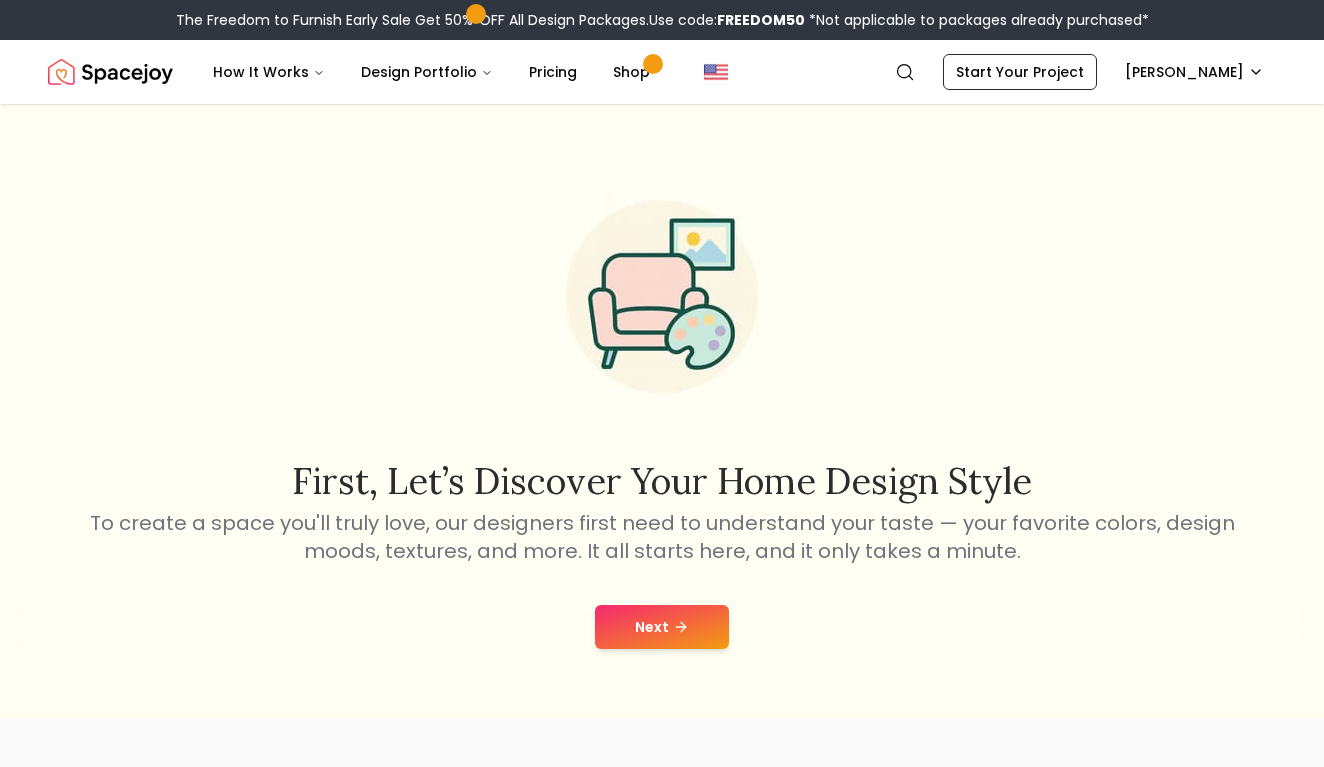 click on "Next" at bounding box center (662, 627) 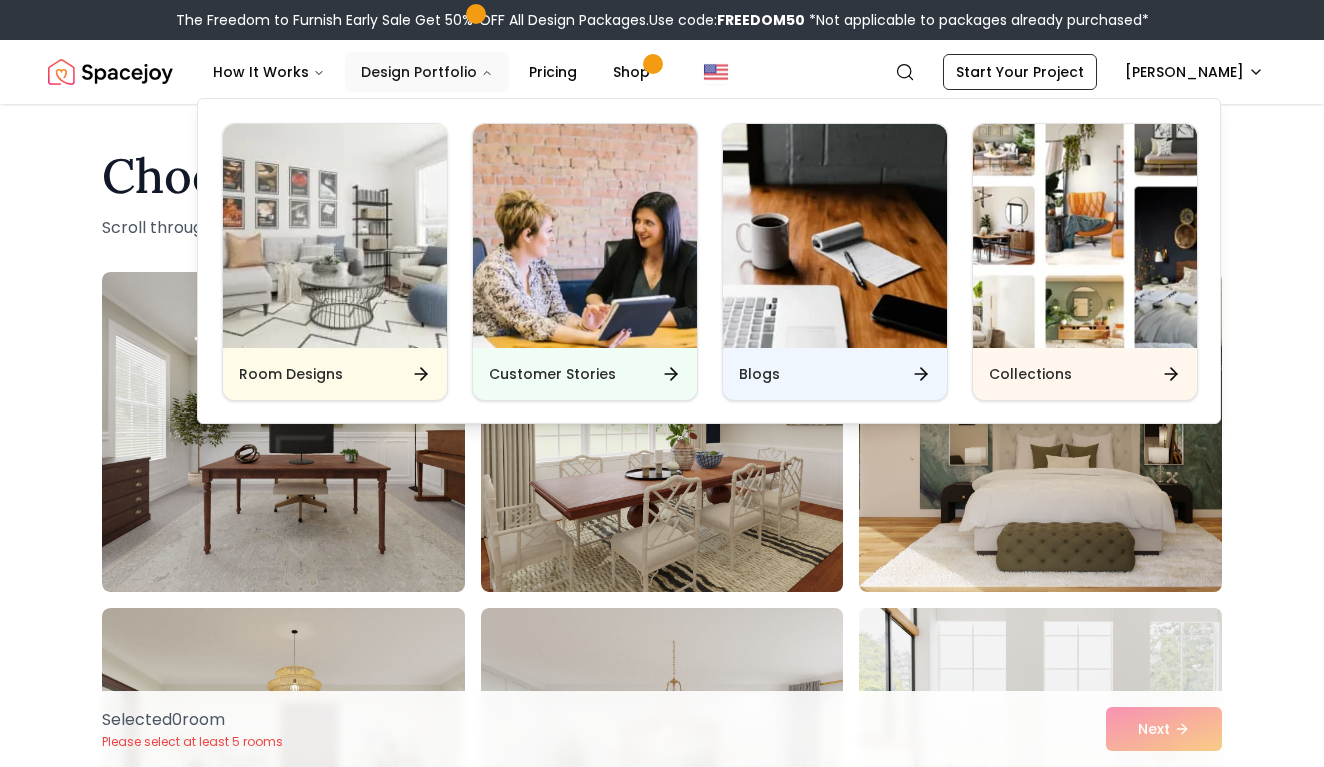 click on "Design Portfolio" at bounding box center [427, 72] 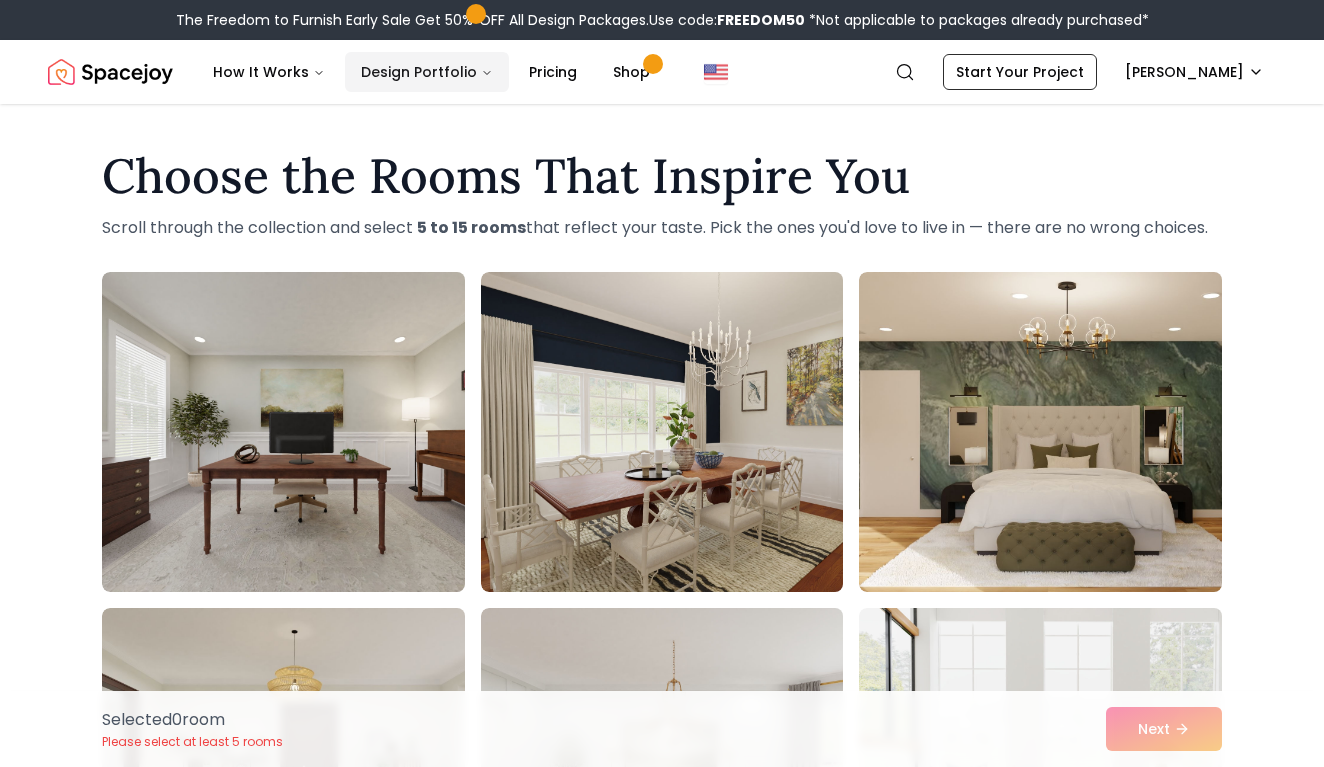 click on "Design Portfolio" at bounding box center [427, 72] 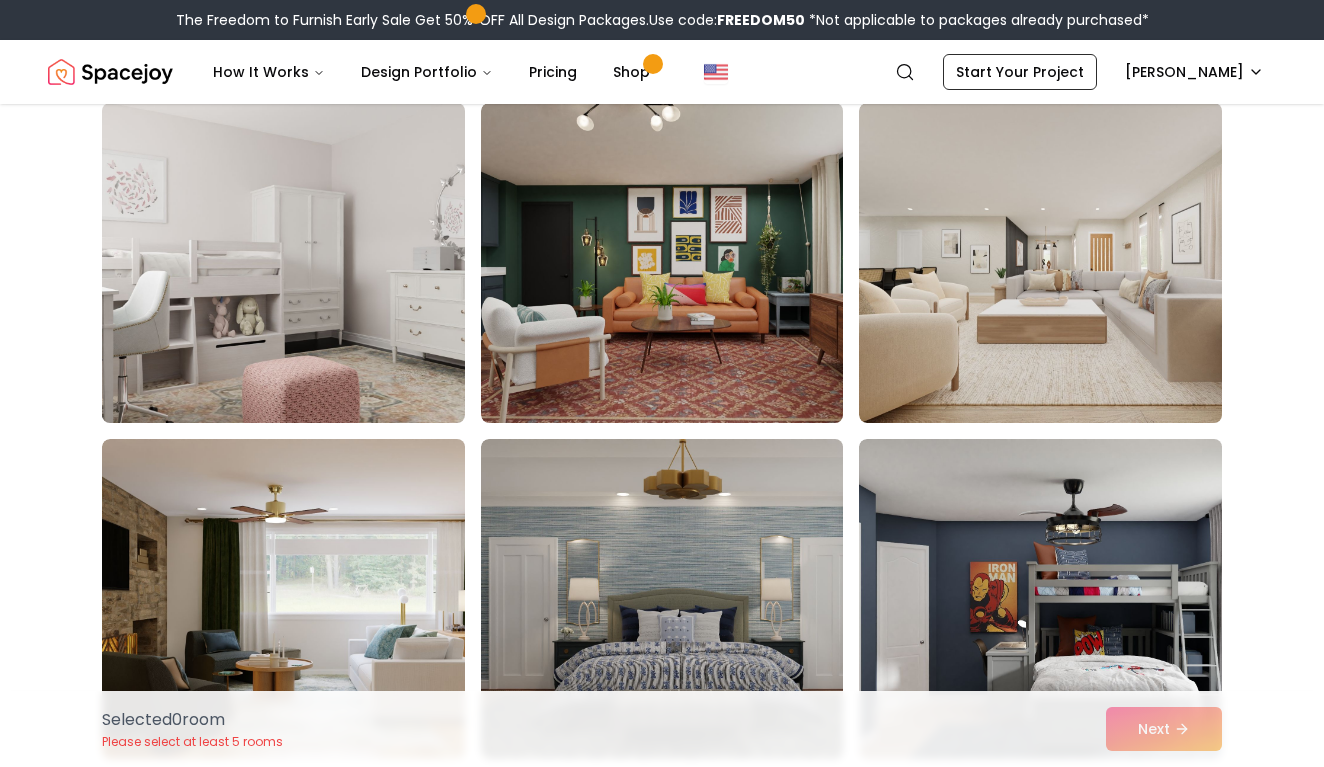 scroll, scrollTop: 2885, scrollLeft: 0, axis: vertical 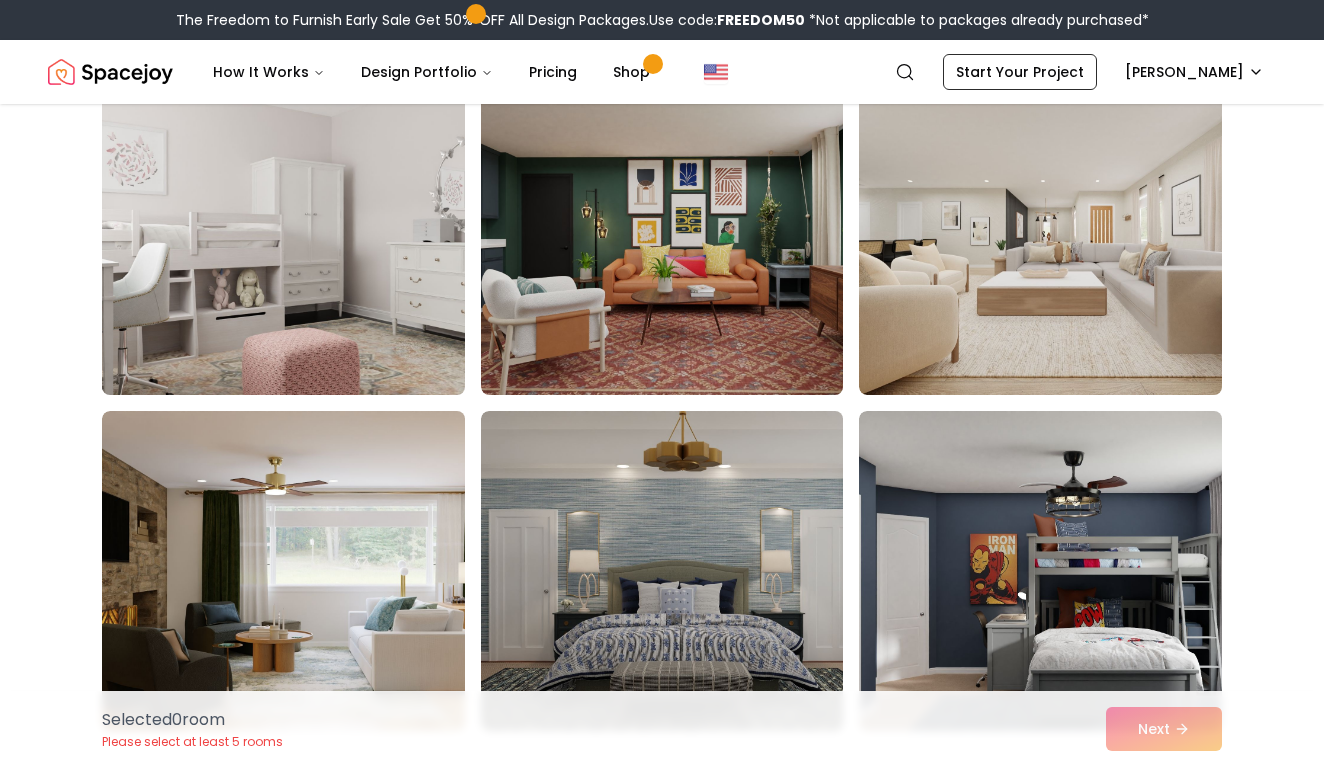 click at bounding box center [302, 235] 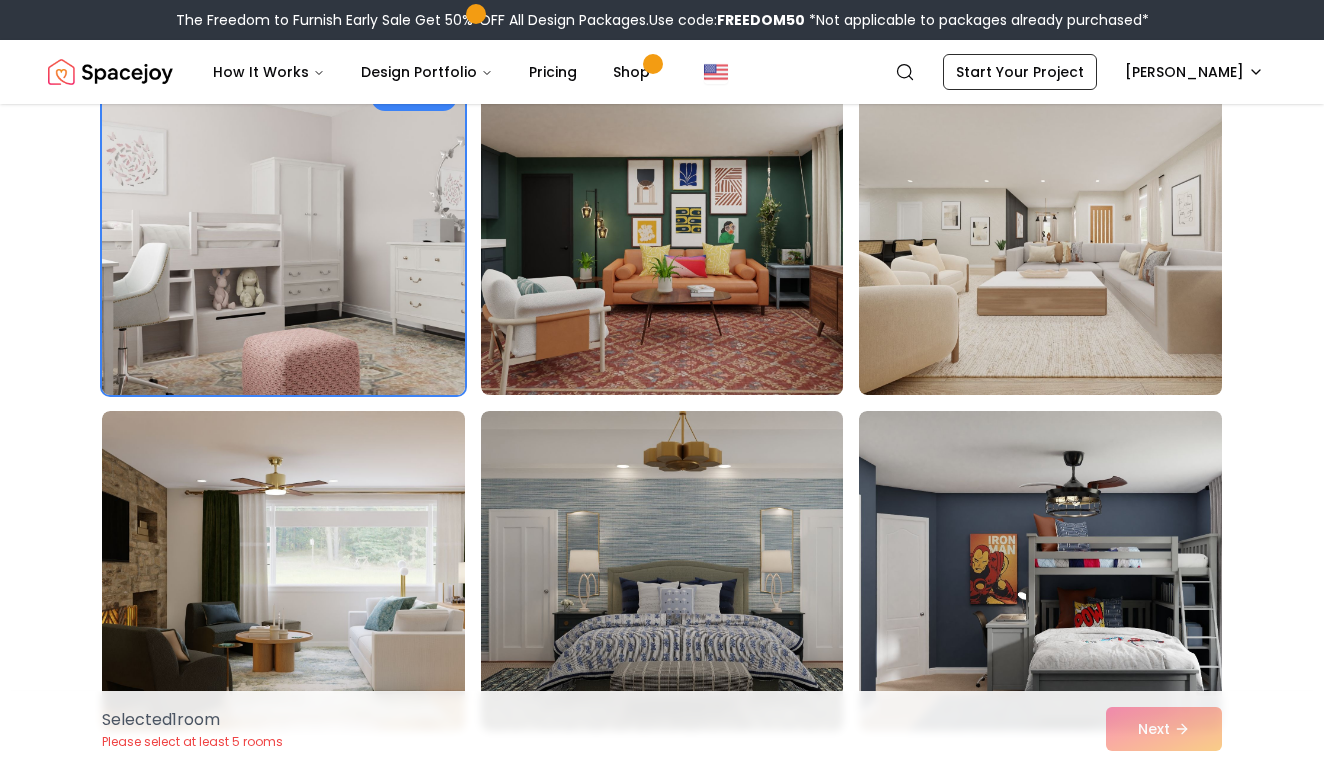 click at bounding box center (302, 235) 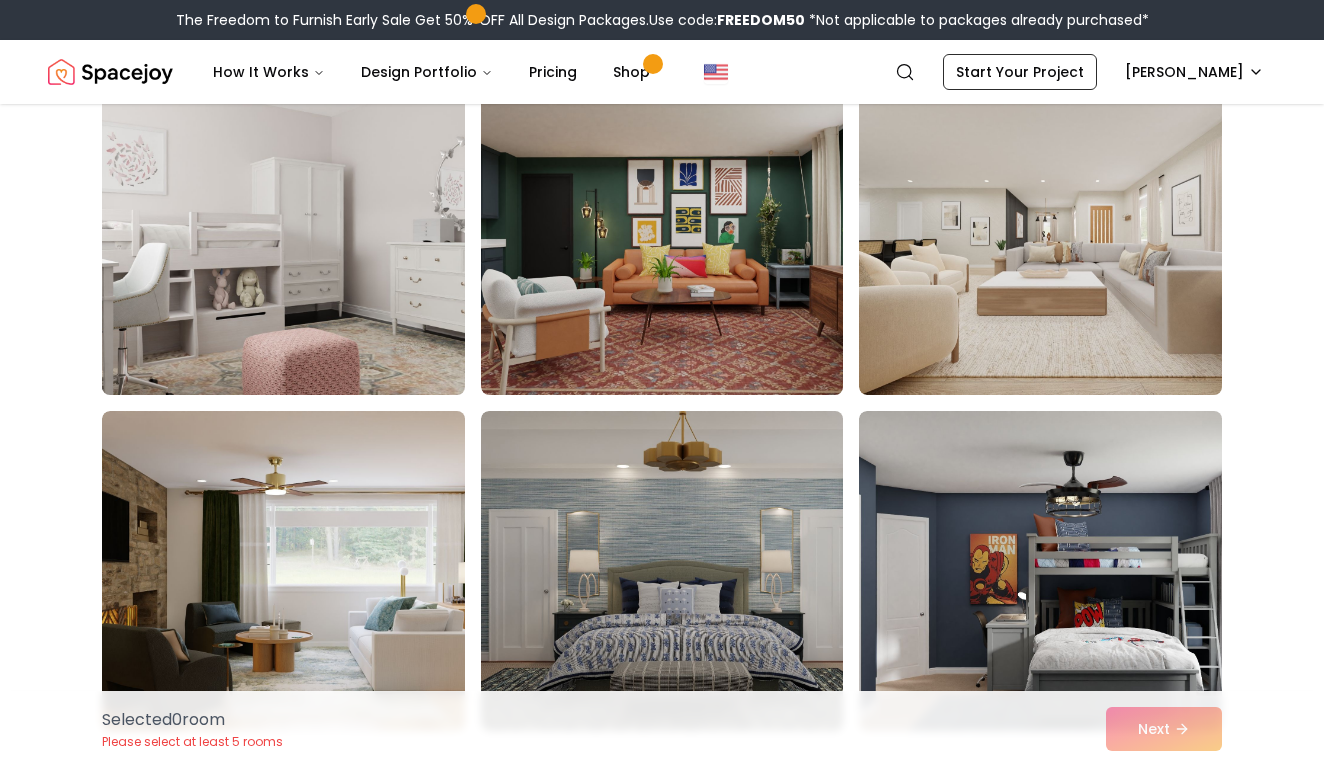 click at bounding box center [302, 235] 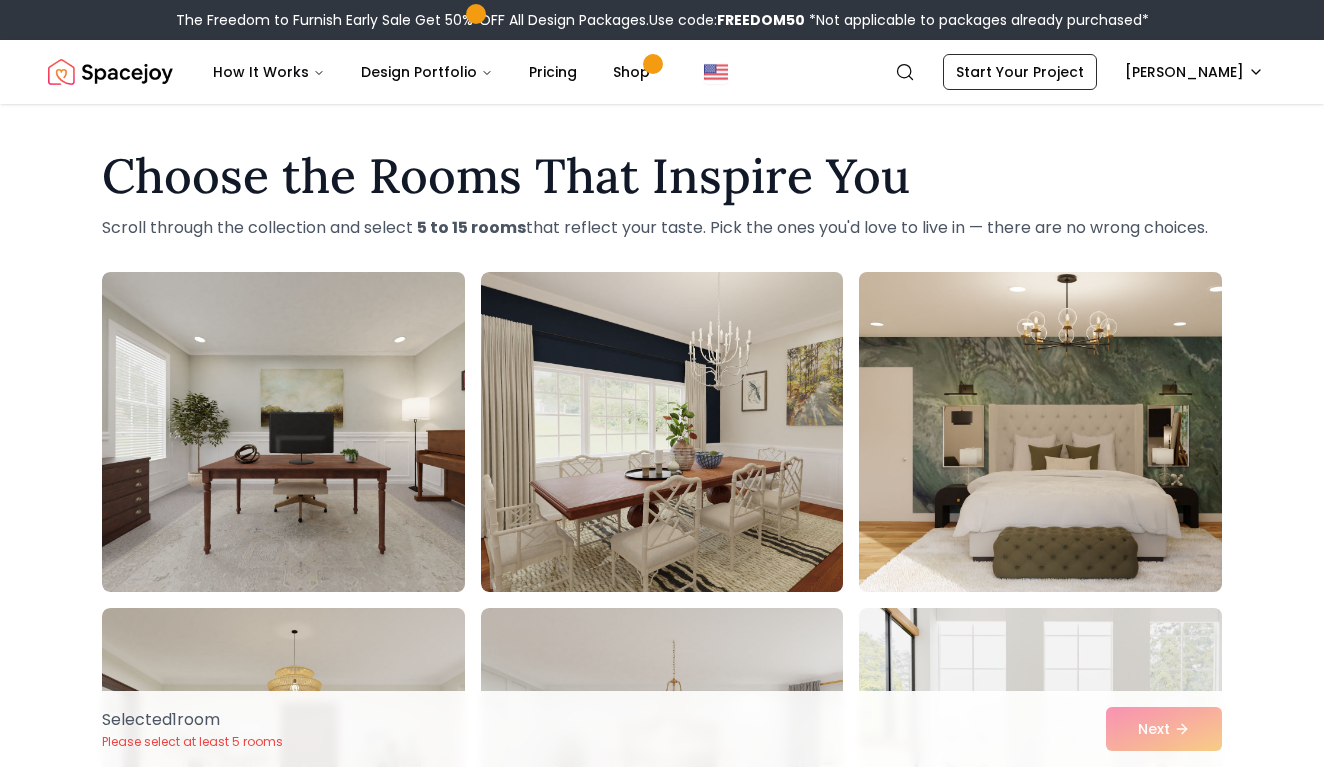 scroll, scrollTop: 0, scrollLeft: 0, axis: both 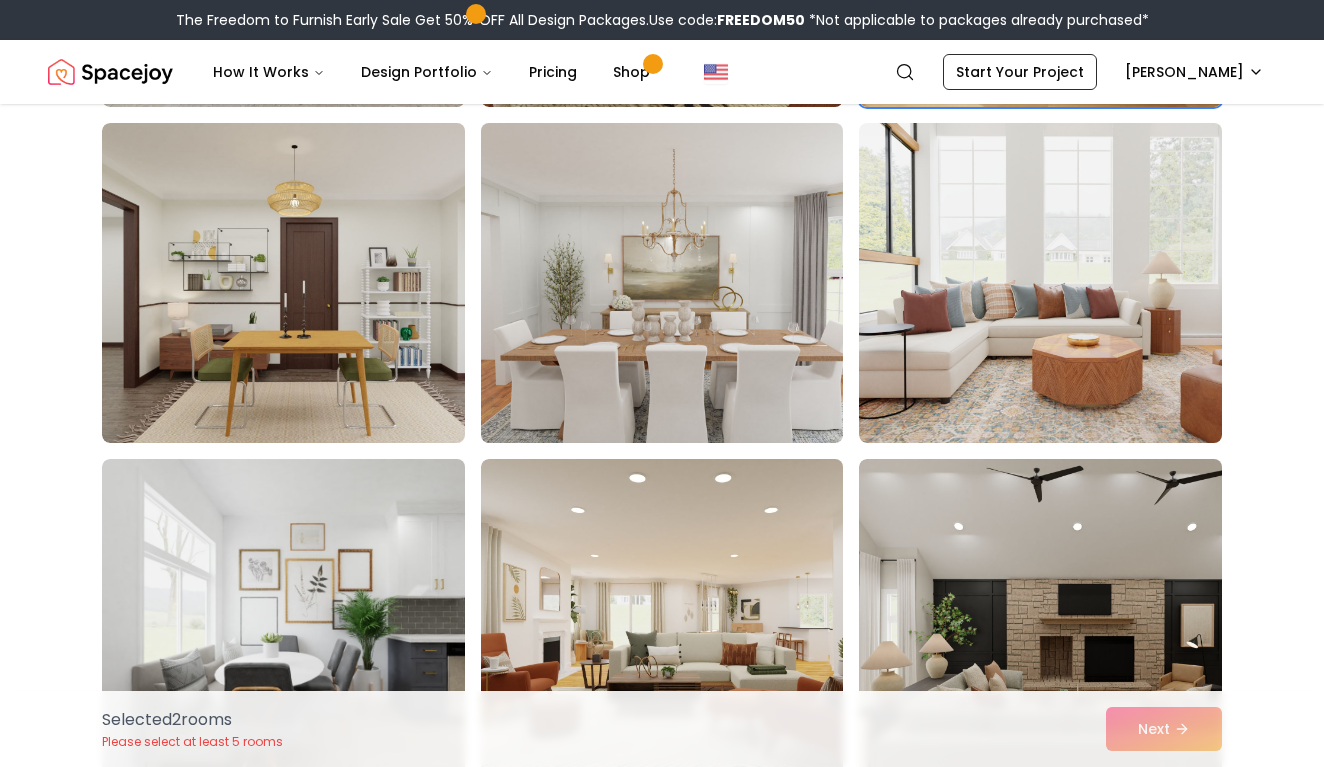 click at bounding box center [681, 283] 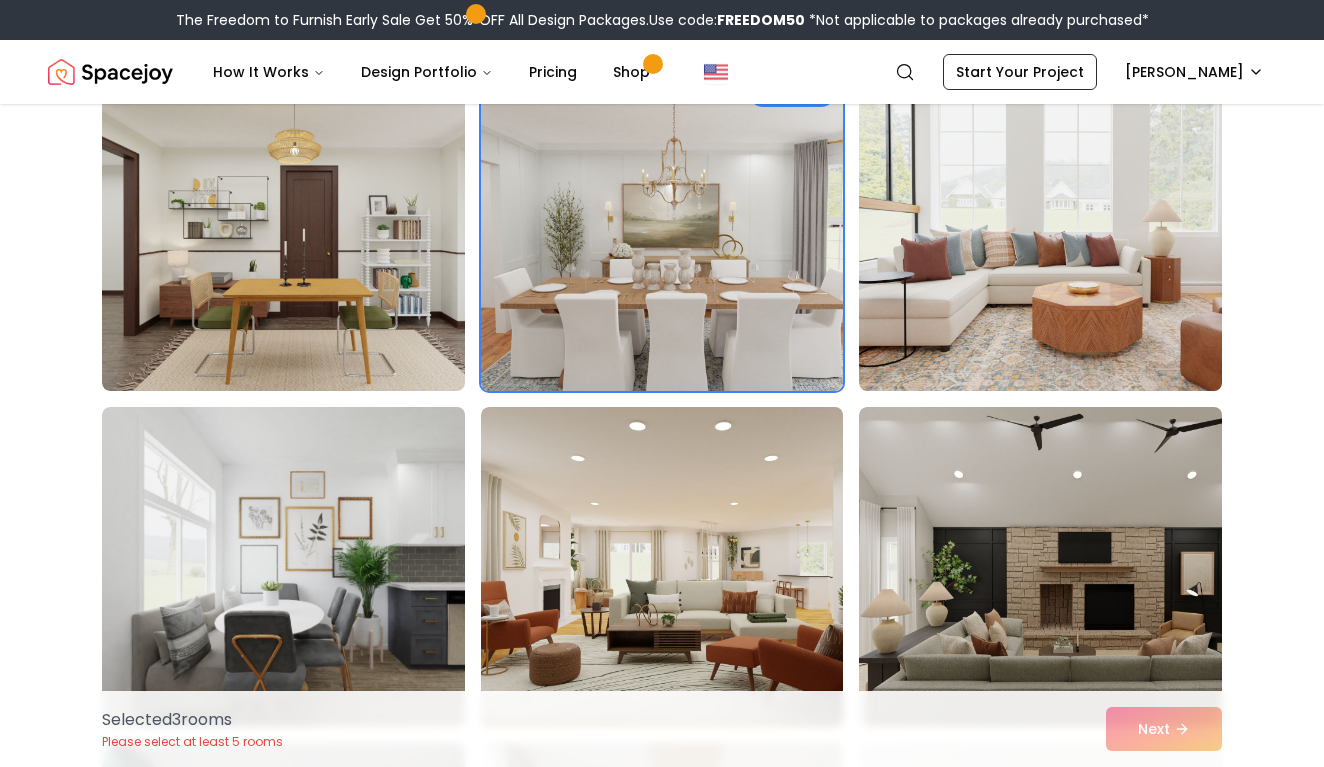 scroll, scrollTop: 551, scrollLeft: 0, axis: vertical 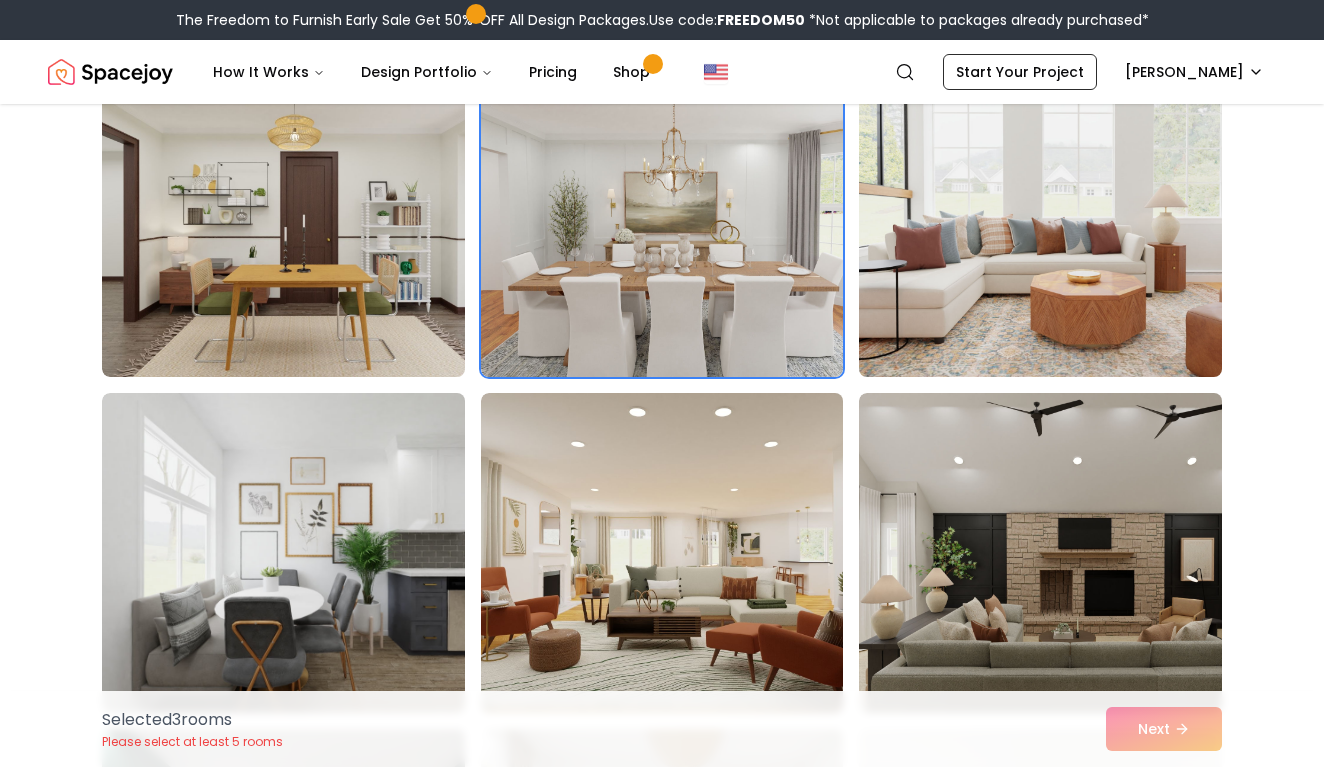 click at bounding box center (1059, 217) 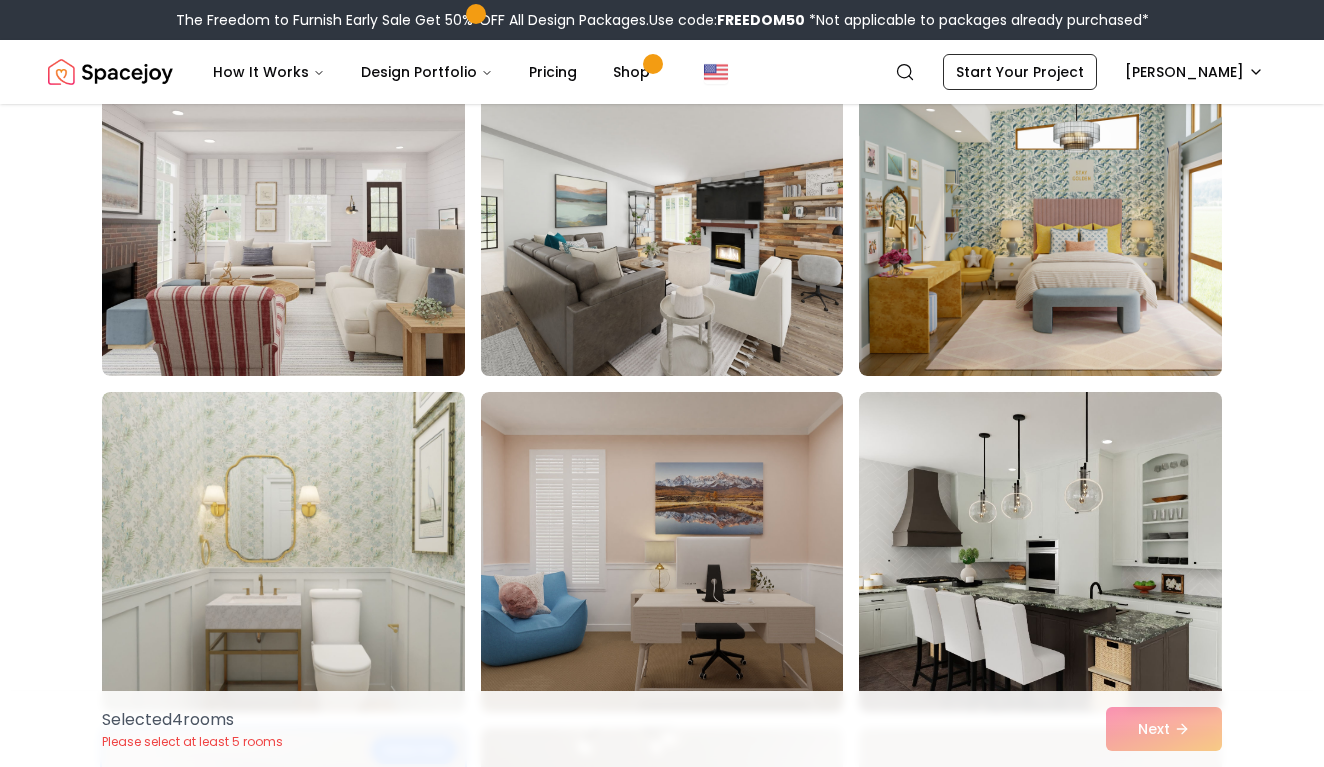scroll, scrollTop: 2231, scrollLeft: 0, axis: vertical 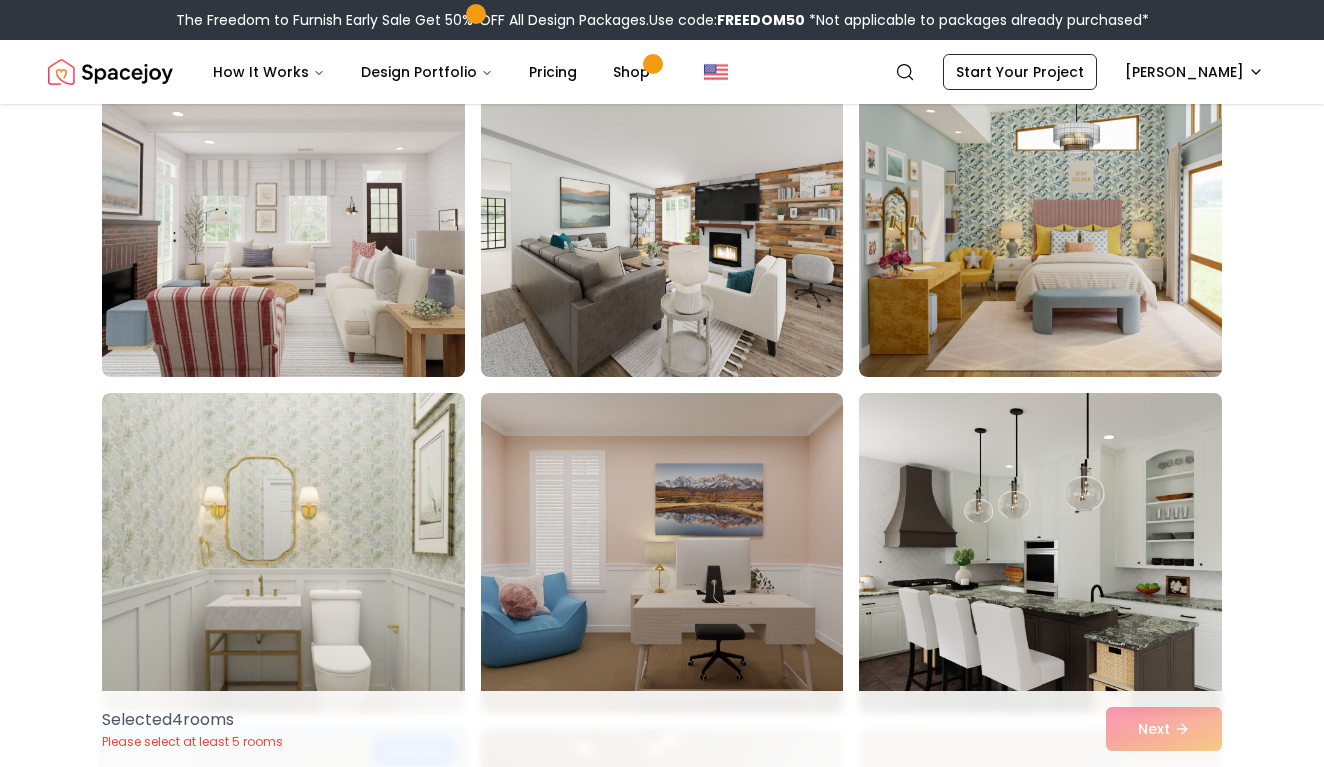 click at bounding box center [1059, 553] 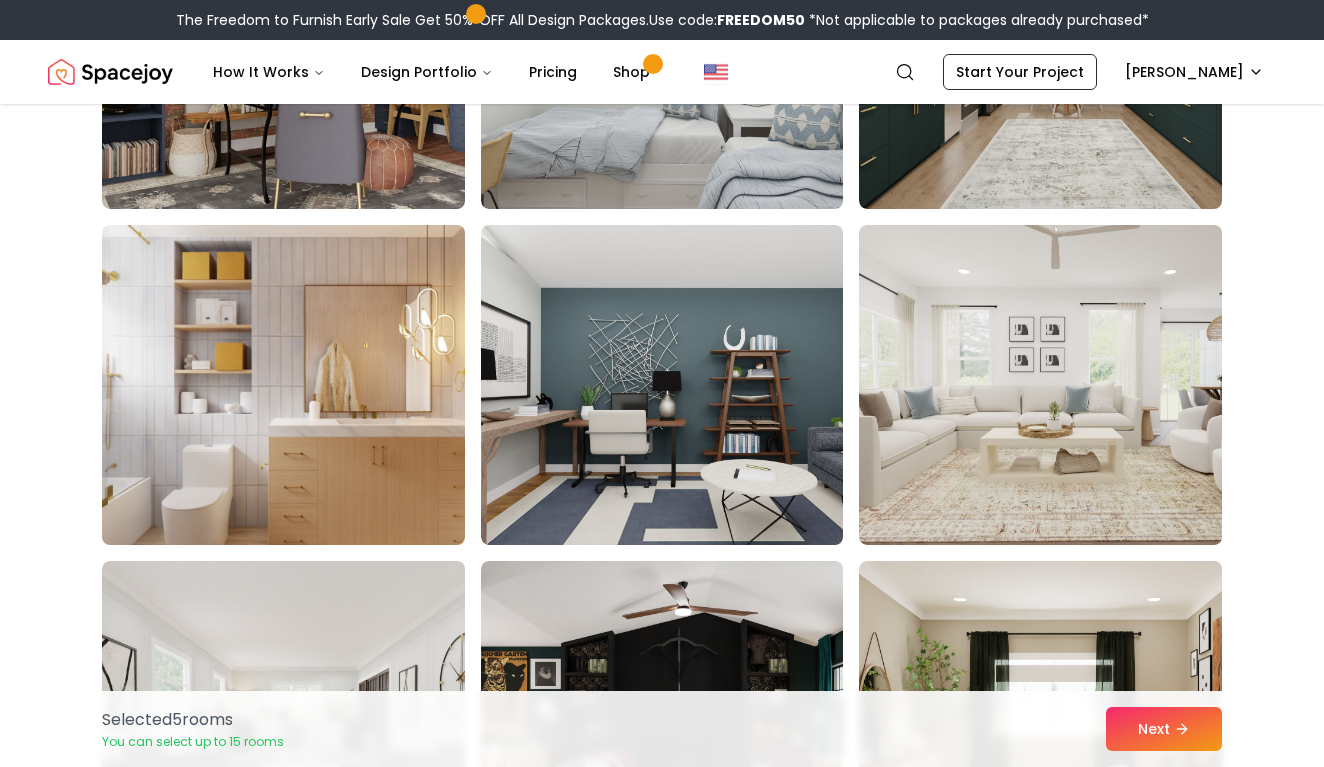 scroll, scrollTop: 6768, scrollLeft: 0, axis: vertical 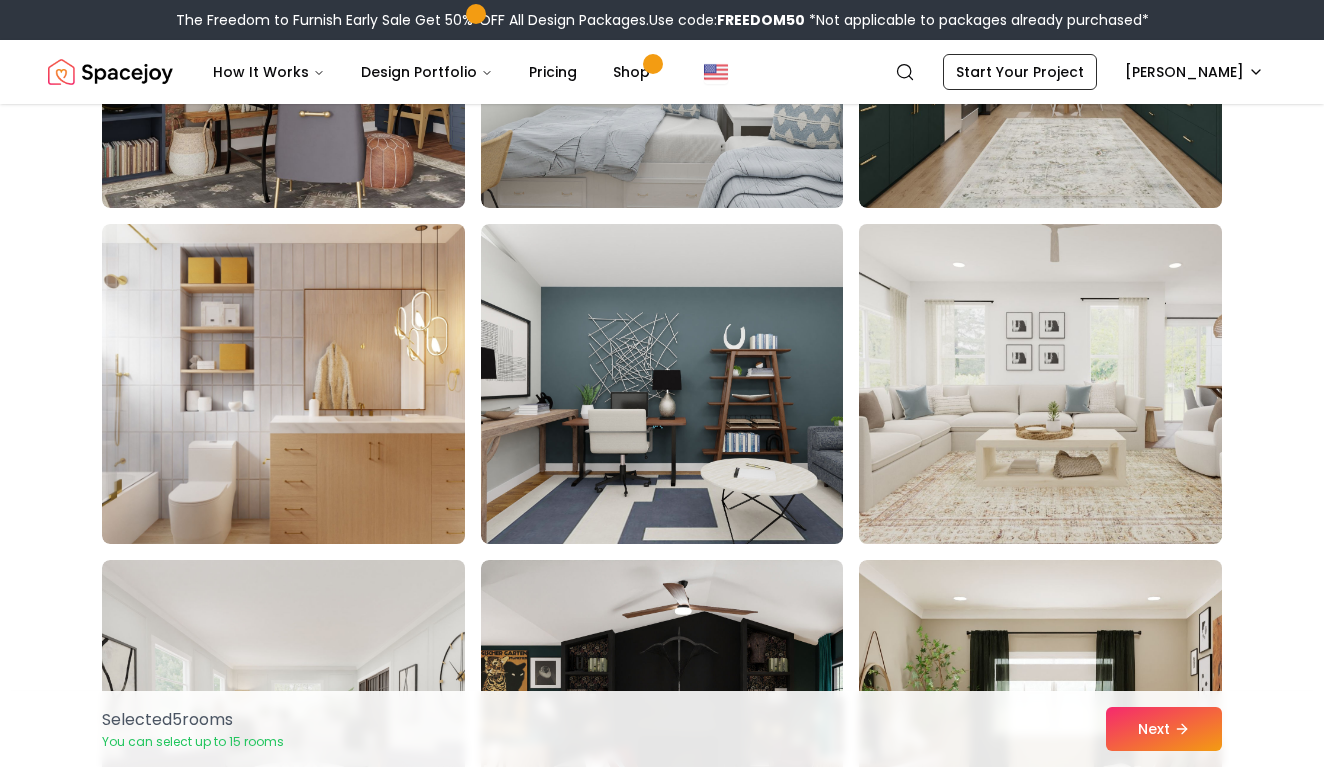 click at bounding box center [1059, 384] 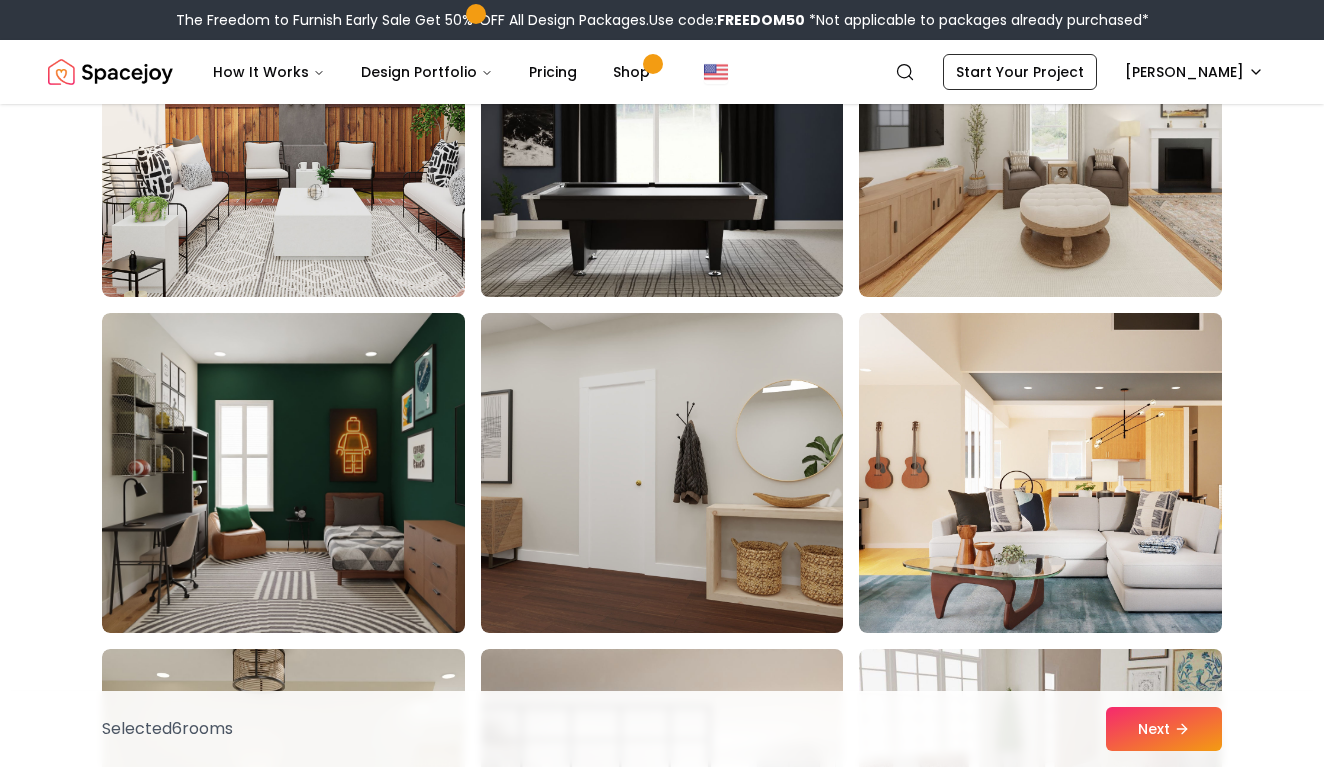 scroll, scrollTop: 8030, scrollLeft: 0, axis: vertical 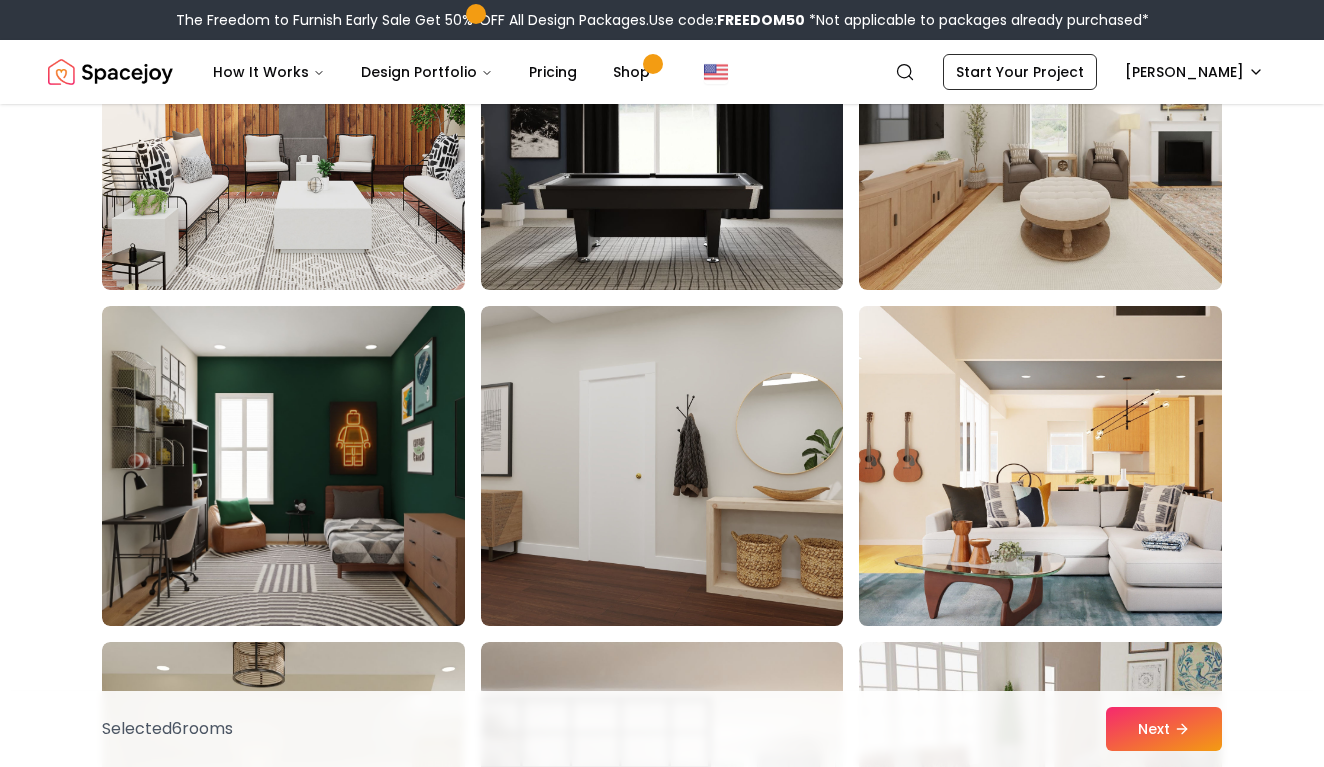 click at bounding box center [1059, 466] 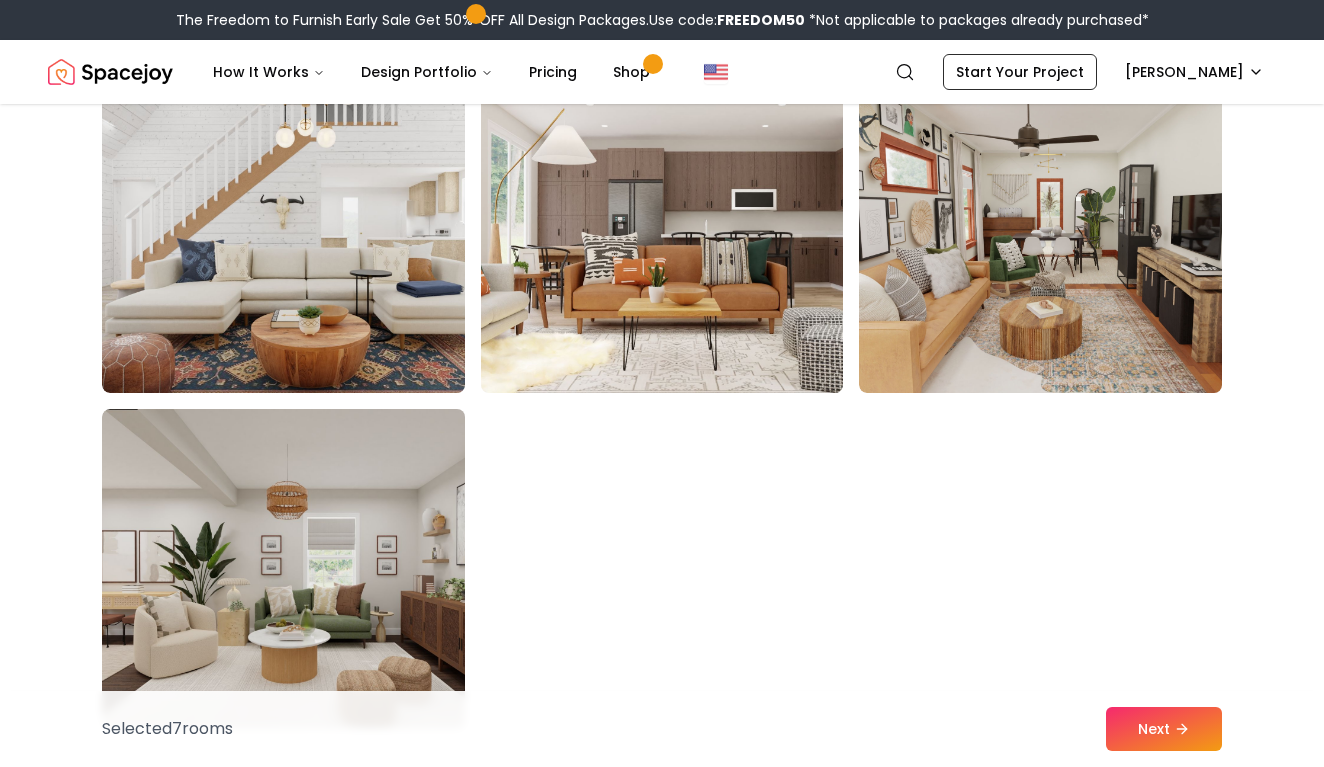 scroll, scrollTop: 10971, scrollLeft: 0, axis: vertical 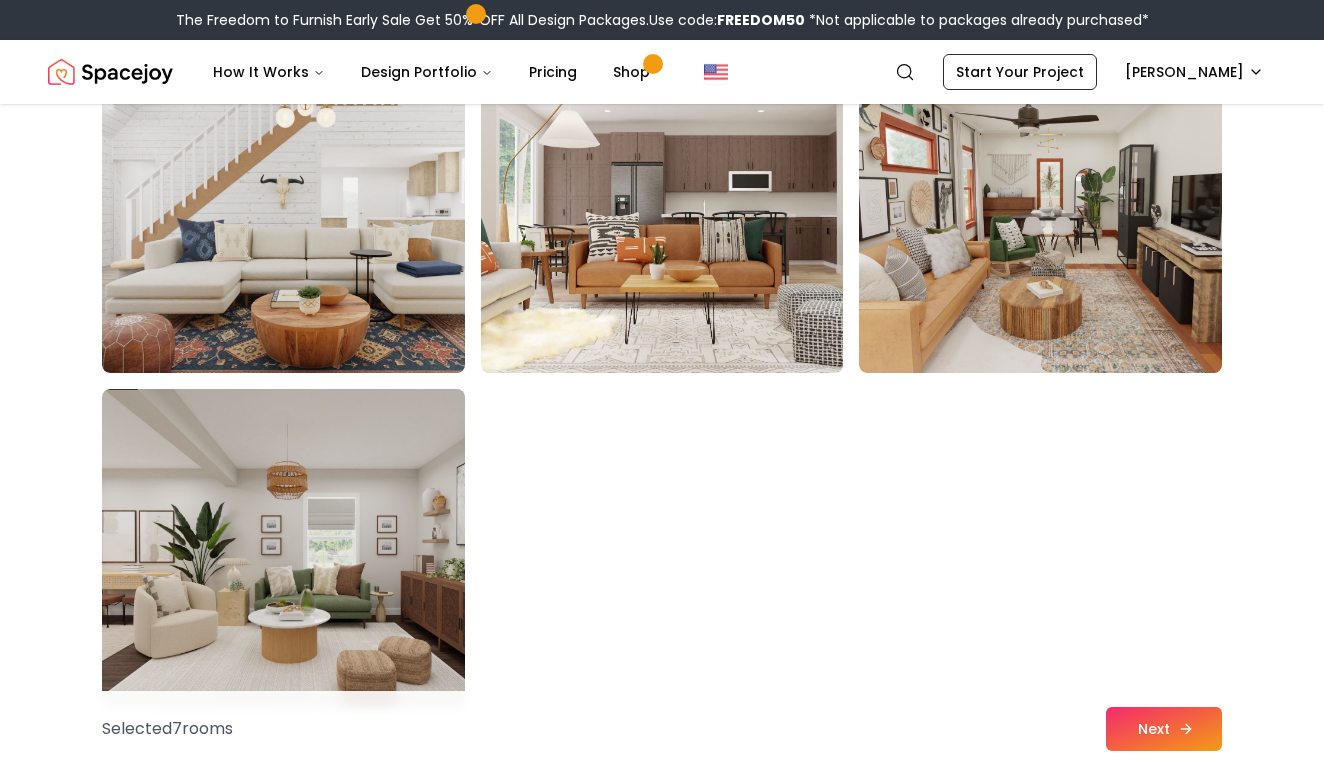 click on "Next" at bounding box center (1164, 729) 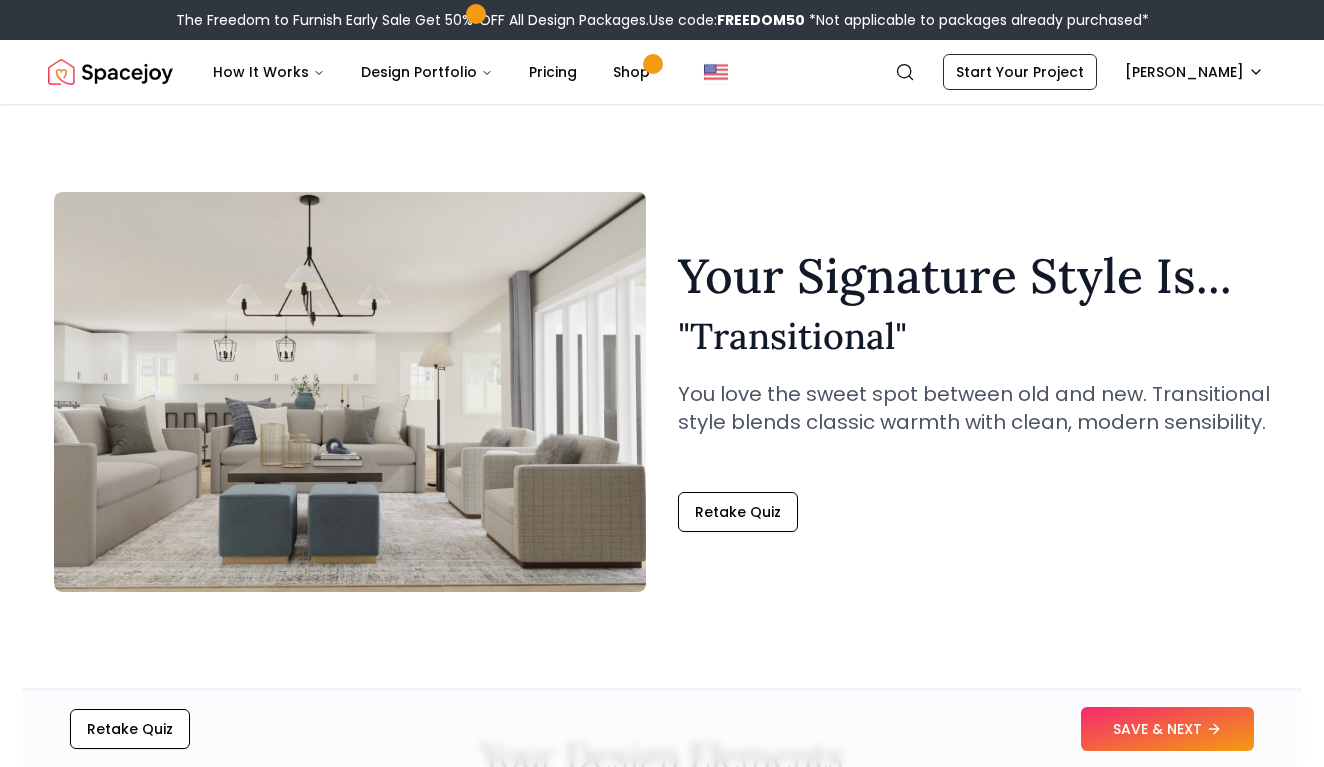scroll, scrollTop: 0, scrollLeft: 0, axis: both 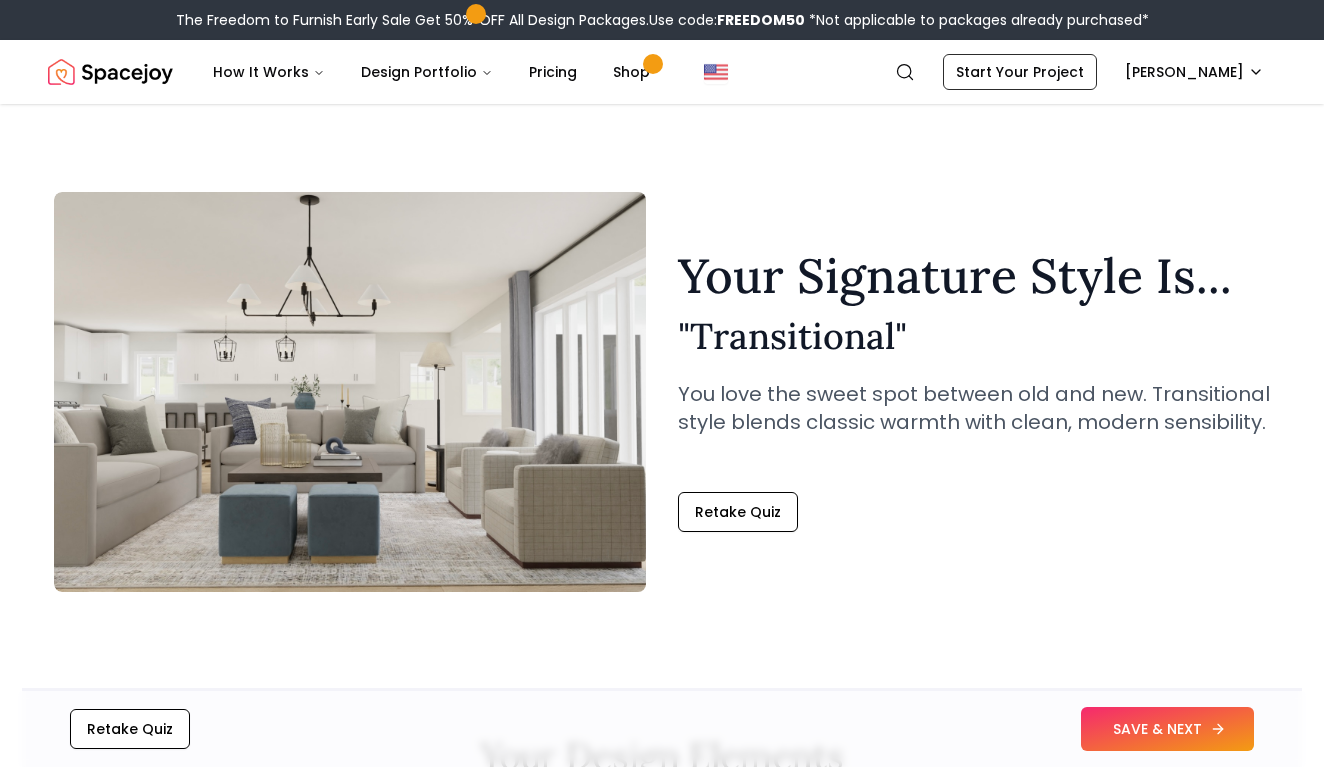 click on "SAVE & NEXT" at bounding box center [1167, 729] 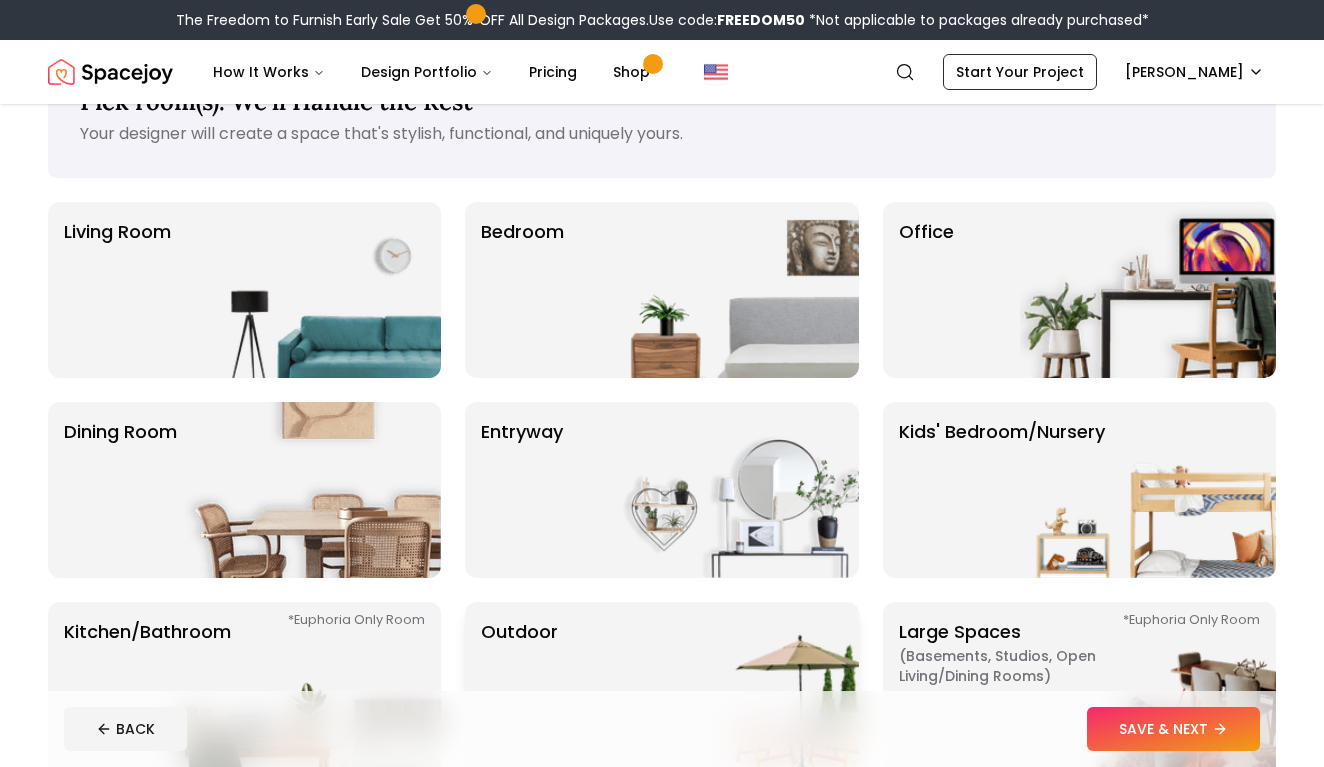 scroll, scrollTop: 73, scrollLeft: 0, axis: vertical 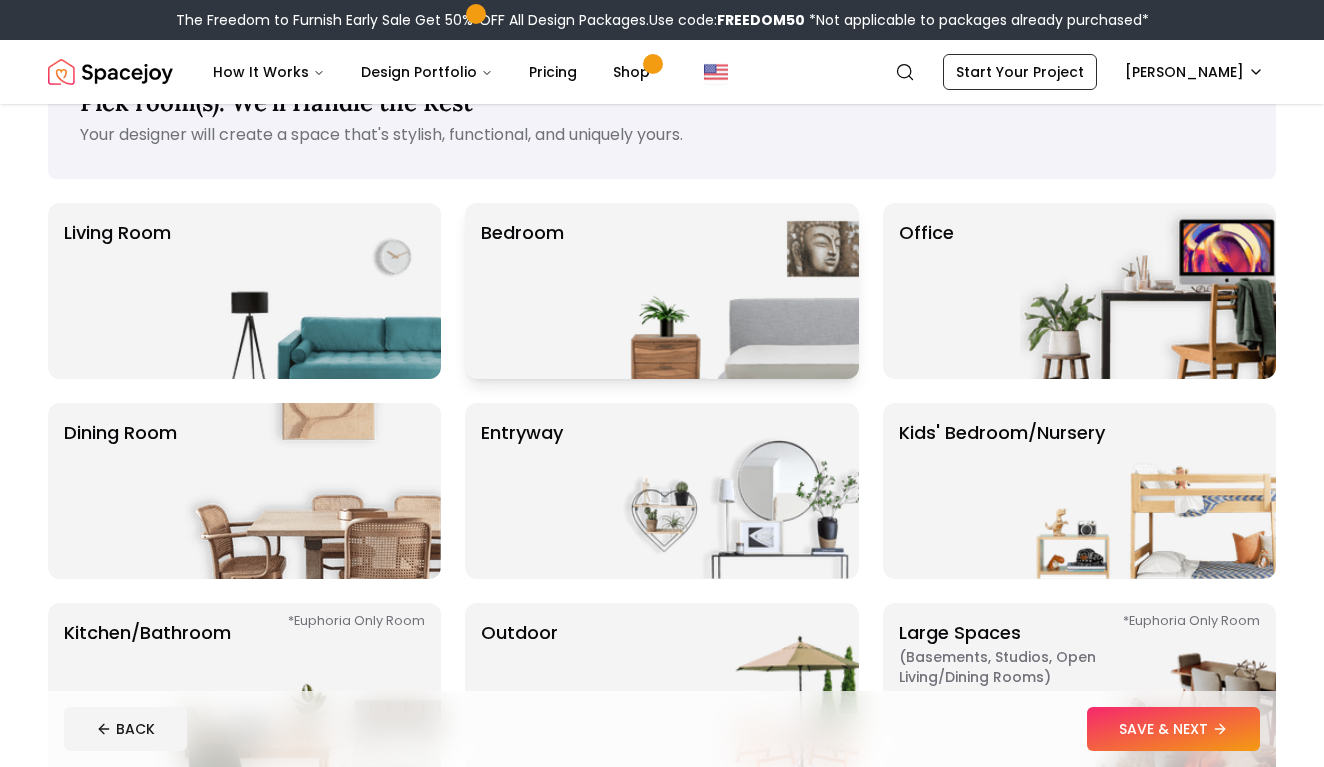 click at bounding box center [731, 291] 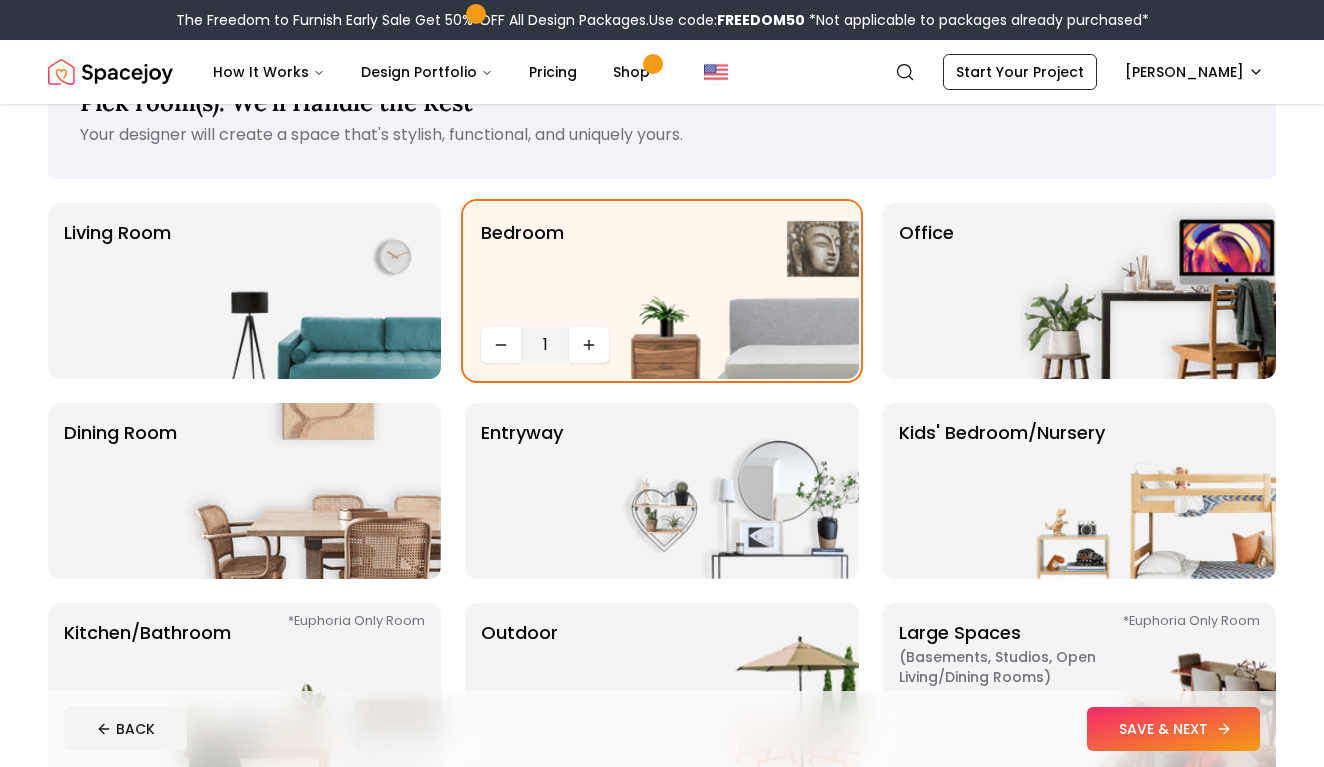 click on "SAVE & NEXT" at bounding box center [1173, 729] 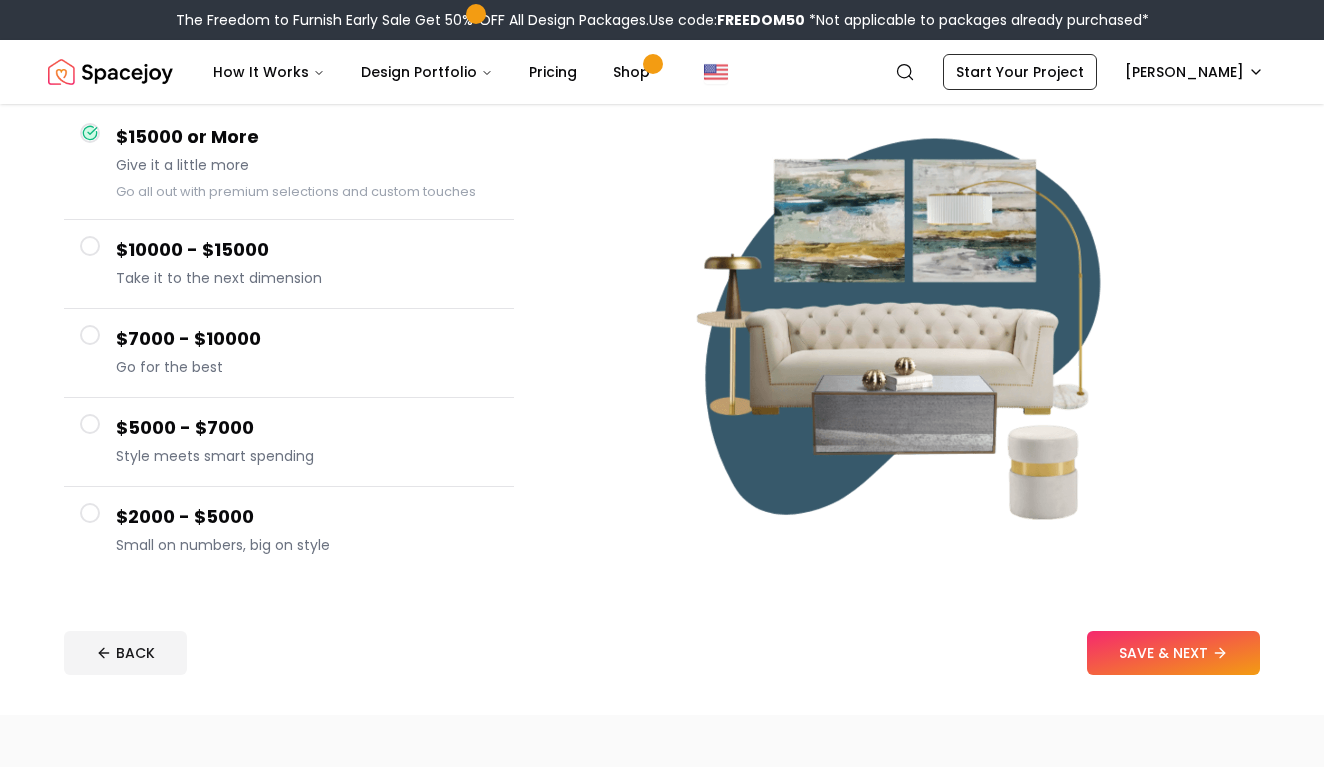 scroll, scrollTop: 195, scrollLeft: 0, axis: vertical 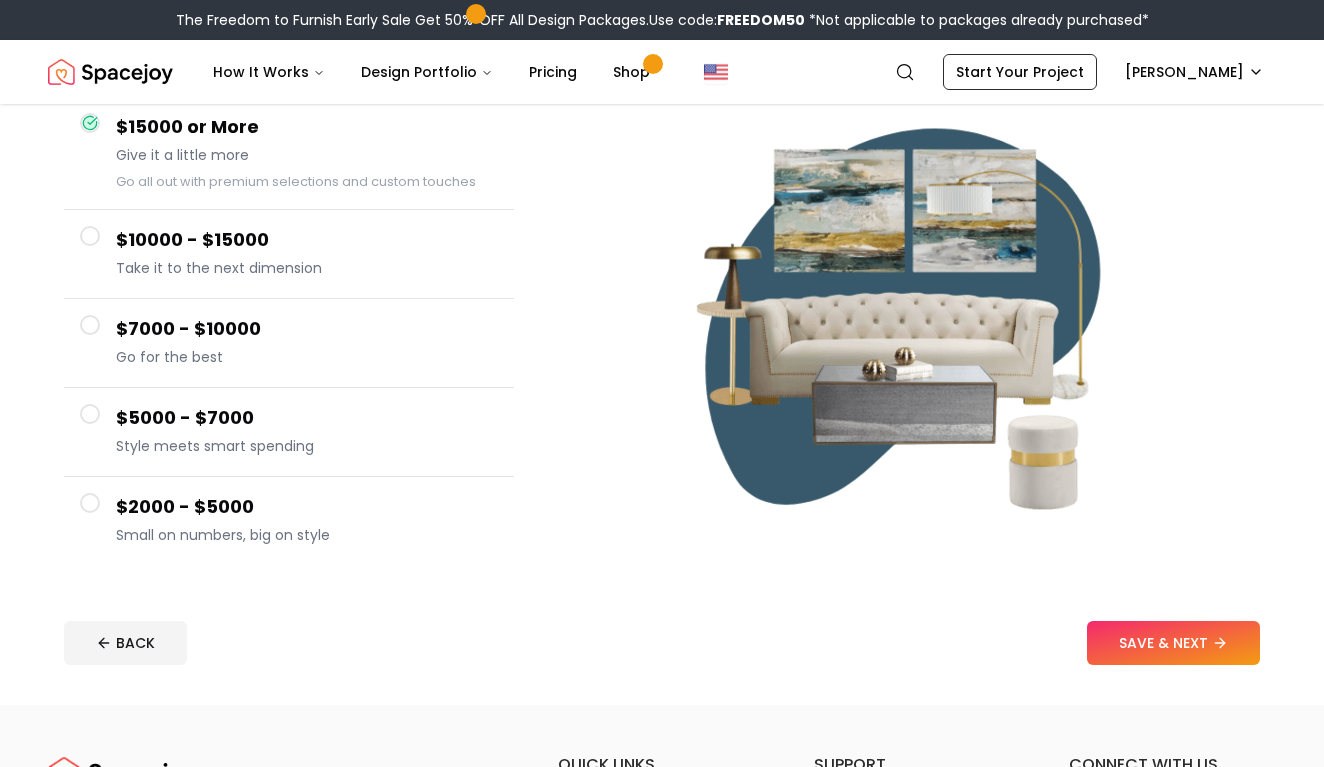 click on "$2000 - $5000" at bounding box center (307, 507) 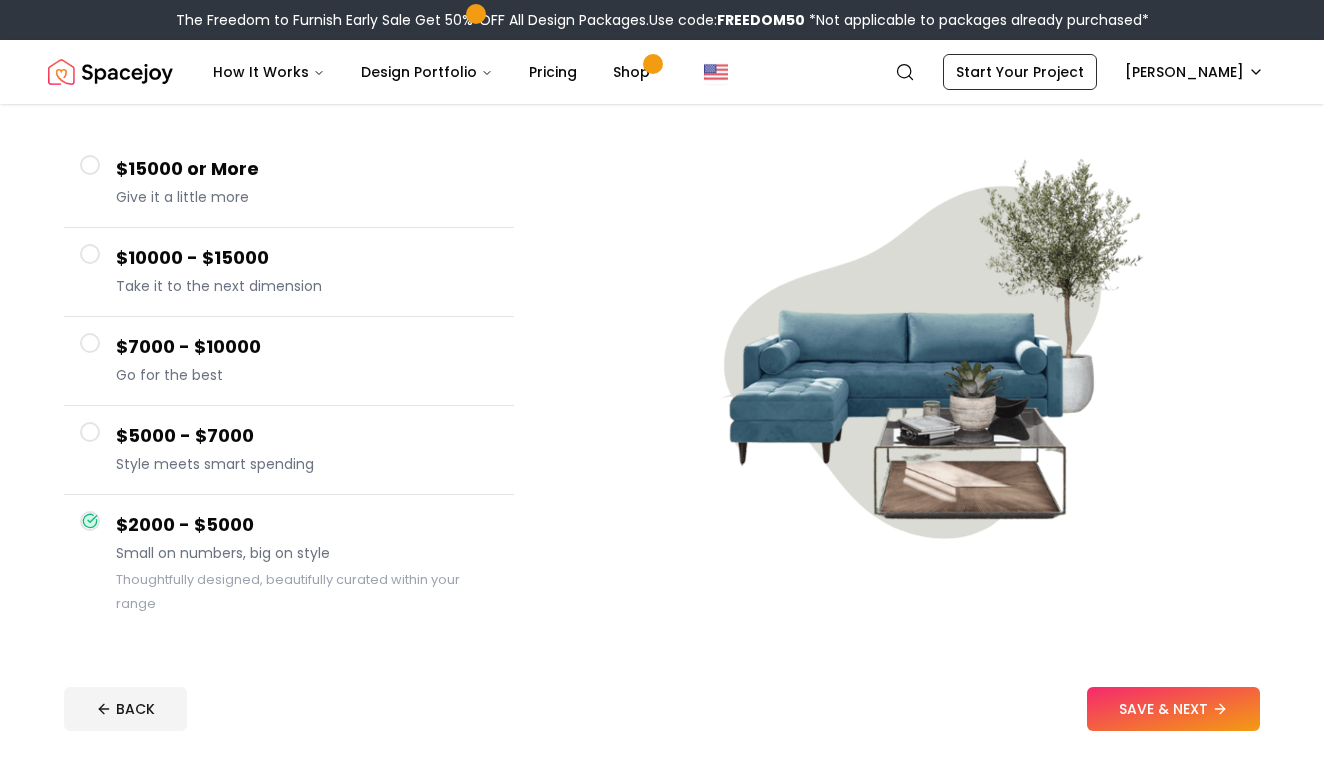 scroll, scrollTop: 141, scrollLeft: 0, axis: vertical 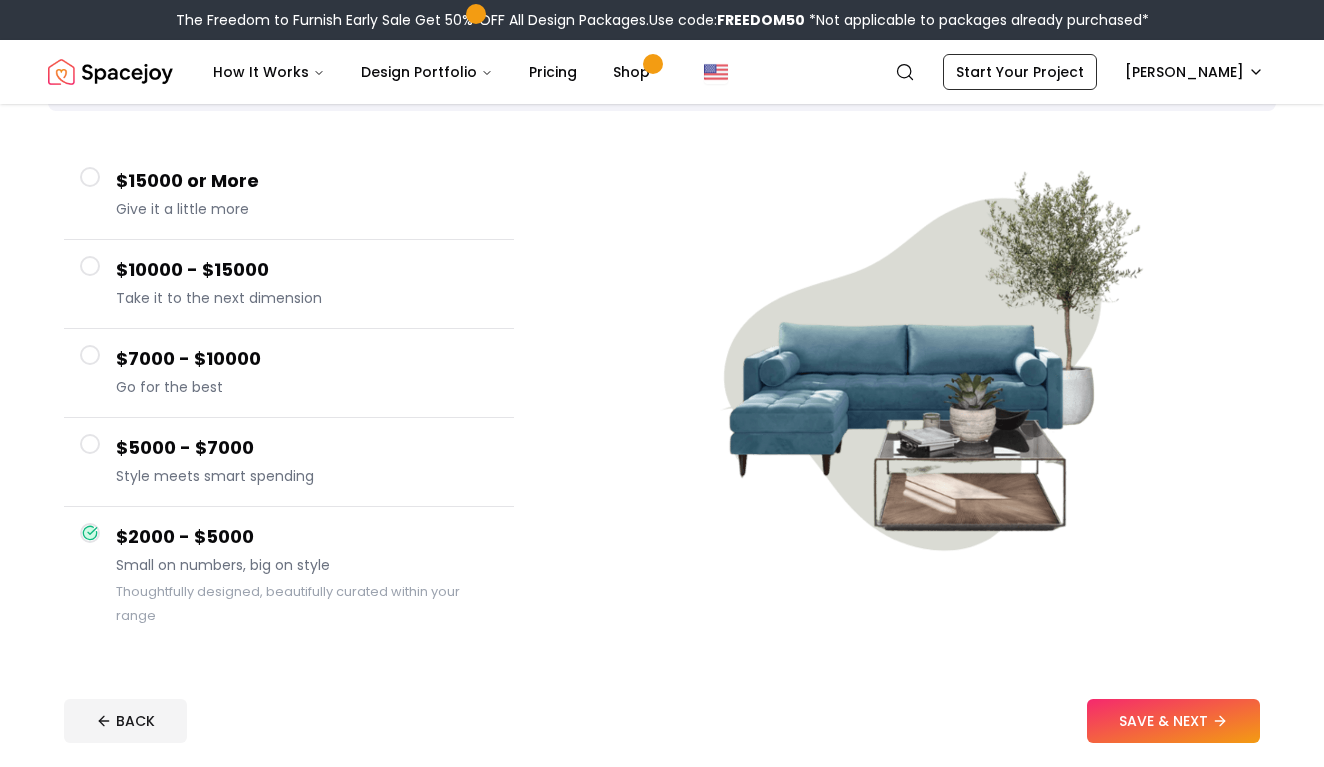 click on "$7000 - $10000" at bounding box center (307, 359) 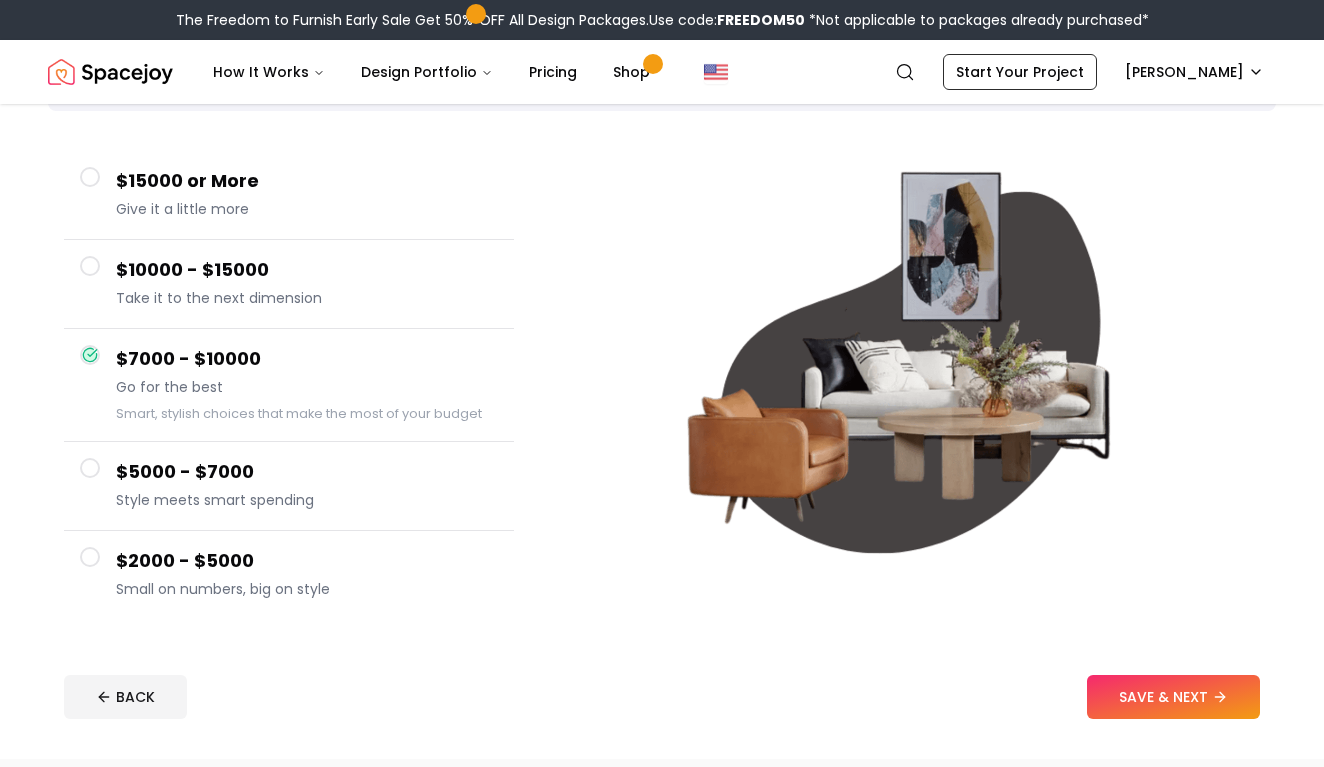 click on "$10000 - $15000" at bounding box center (307, 270) 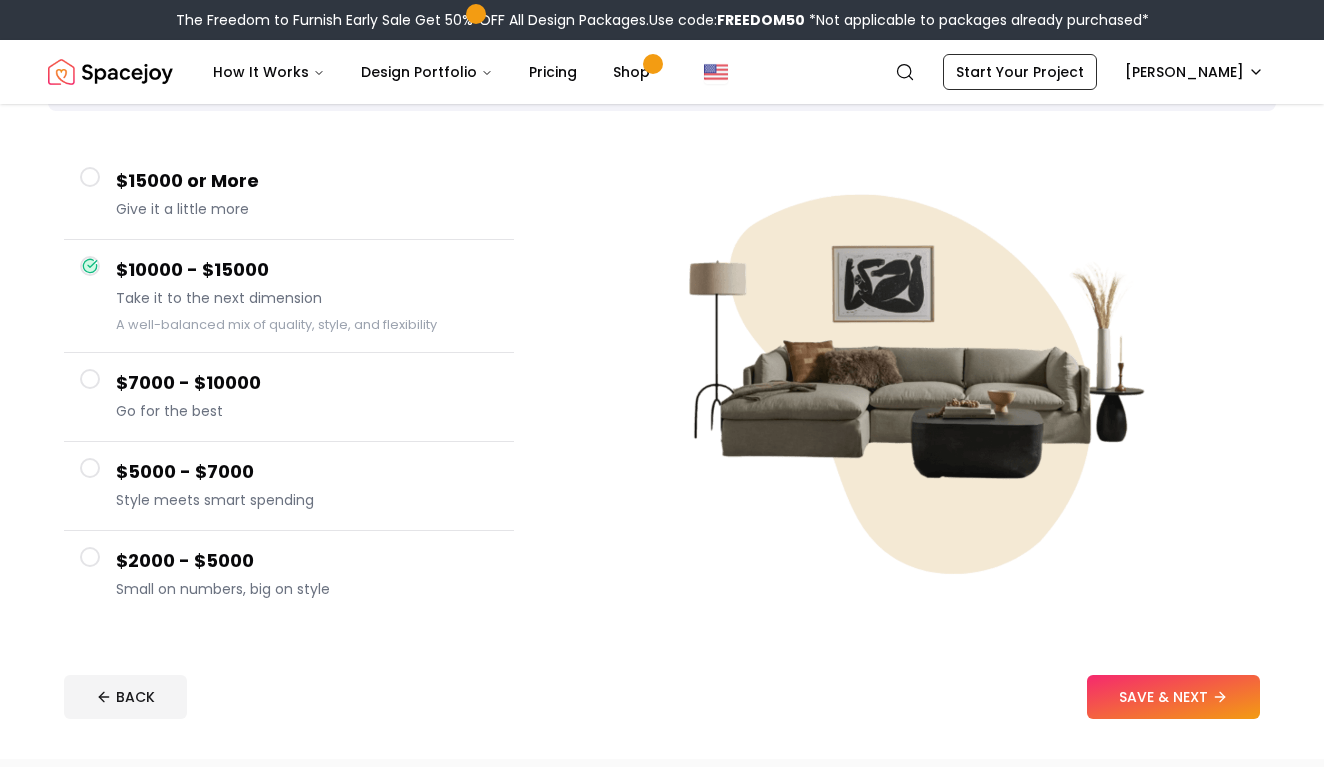 click on "$15000 or More" at bounding box center [307, 181] 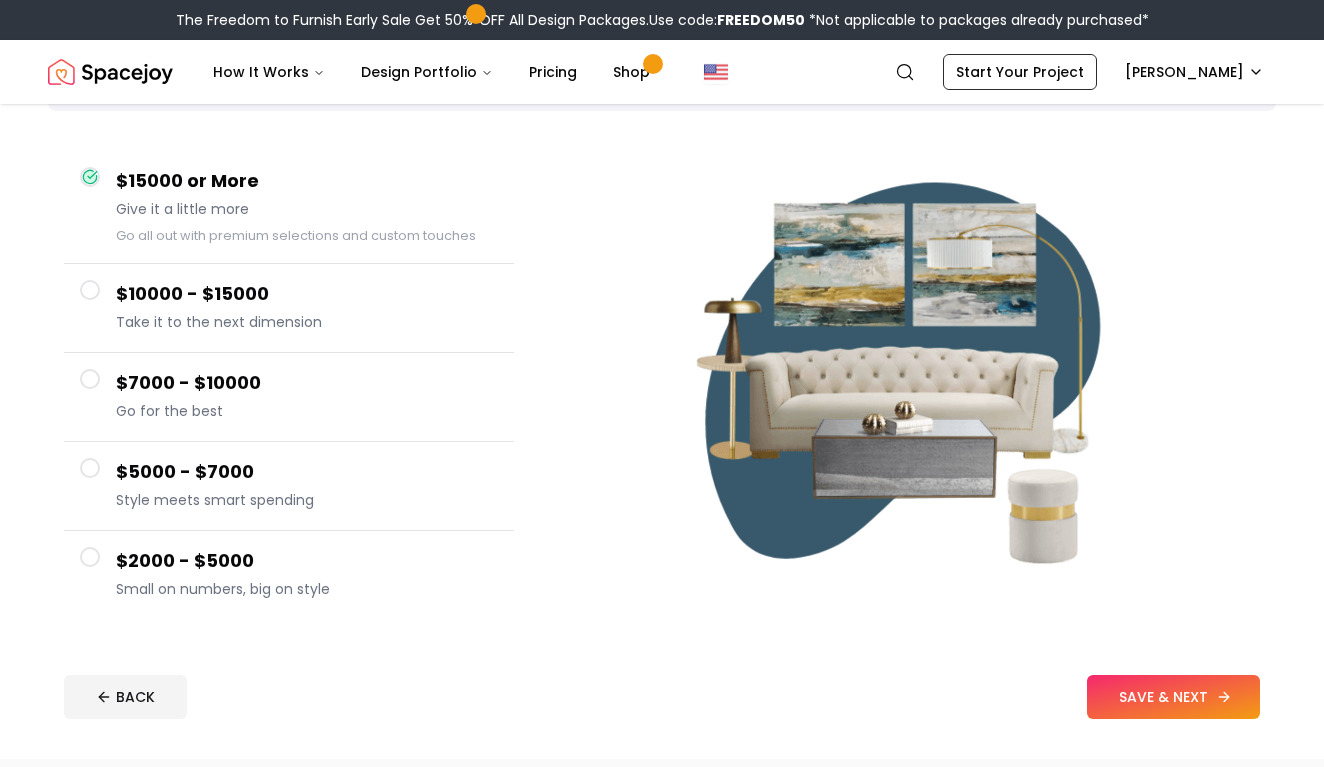 click on "SAVE & NEXT" at bounding box center [1173, 697] 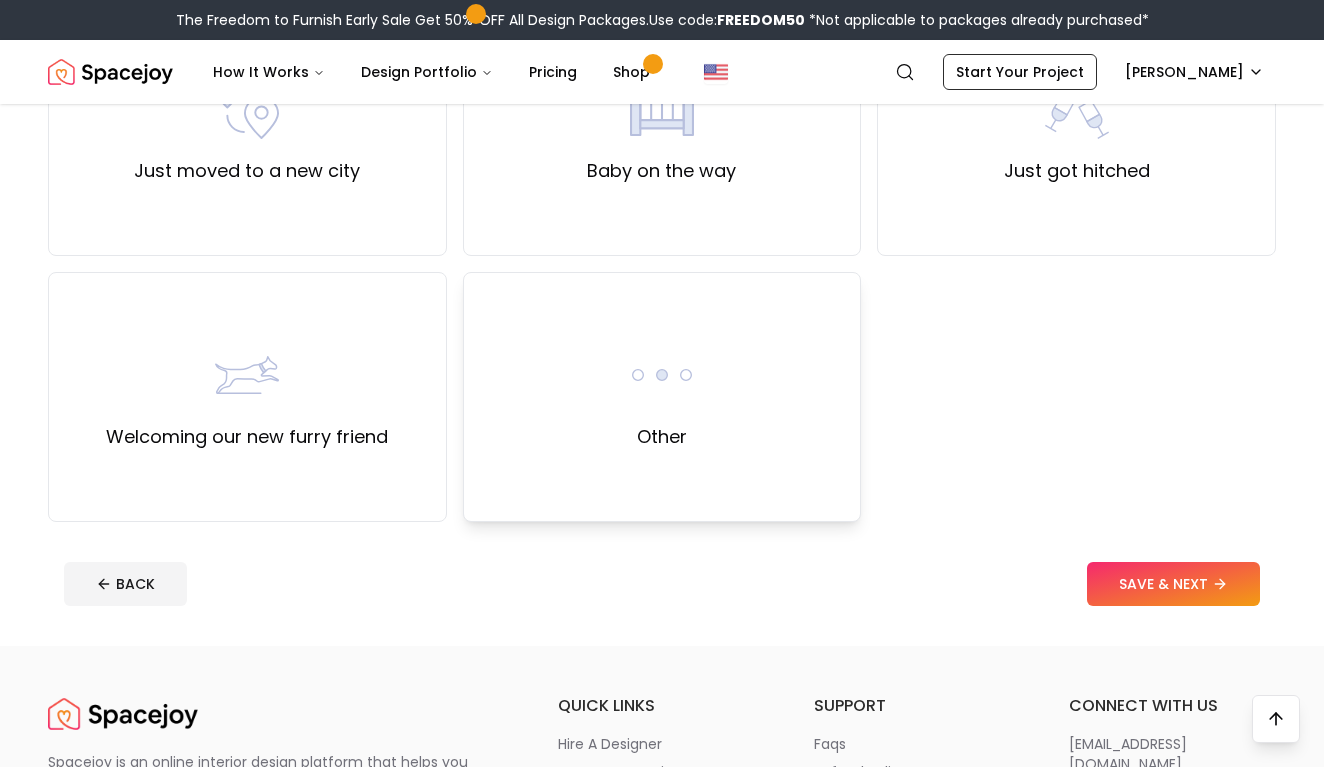 scroll, scrollTop: 803, scrollLeft: 0, axis: vertical 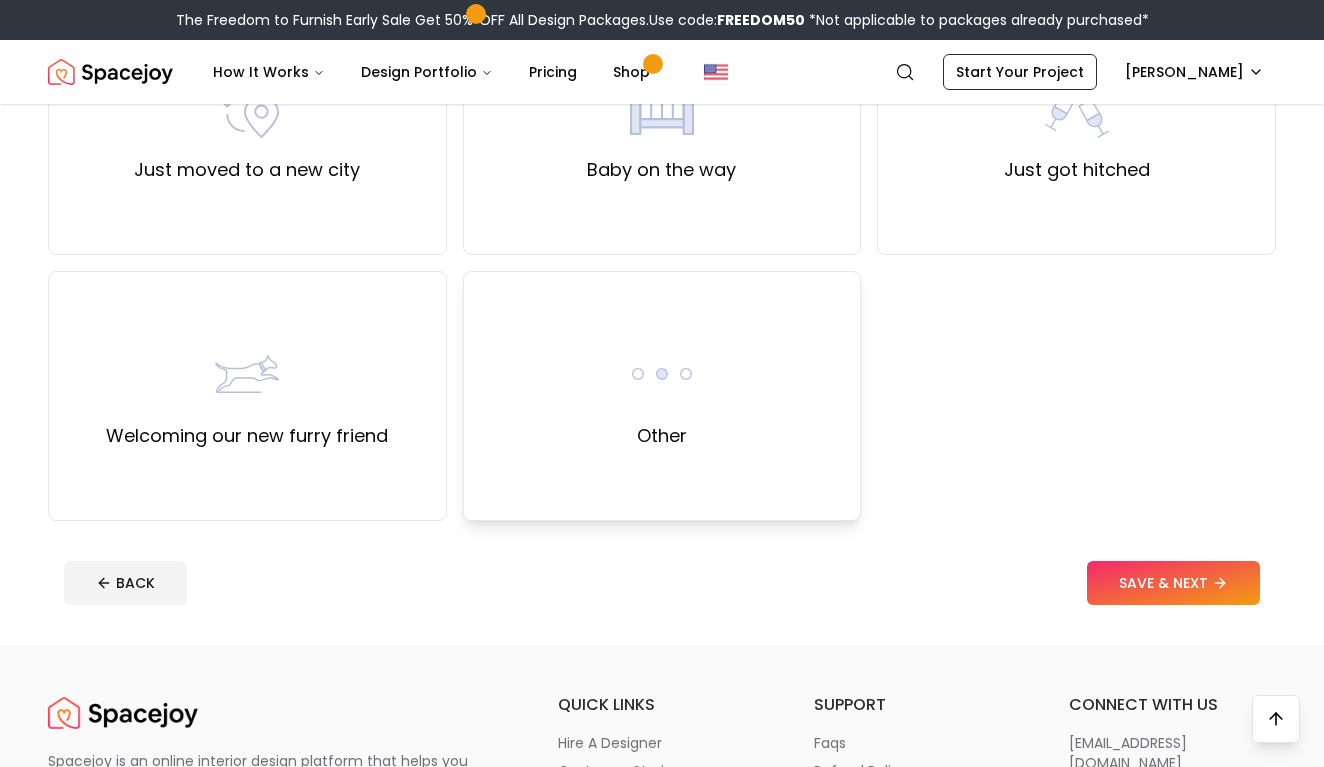 click on "Other" at bounding box center [662, 396] 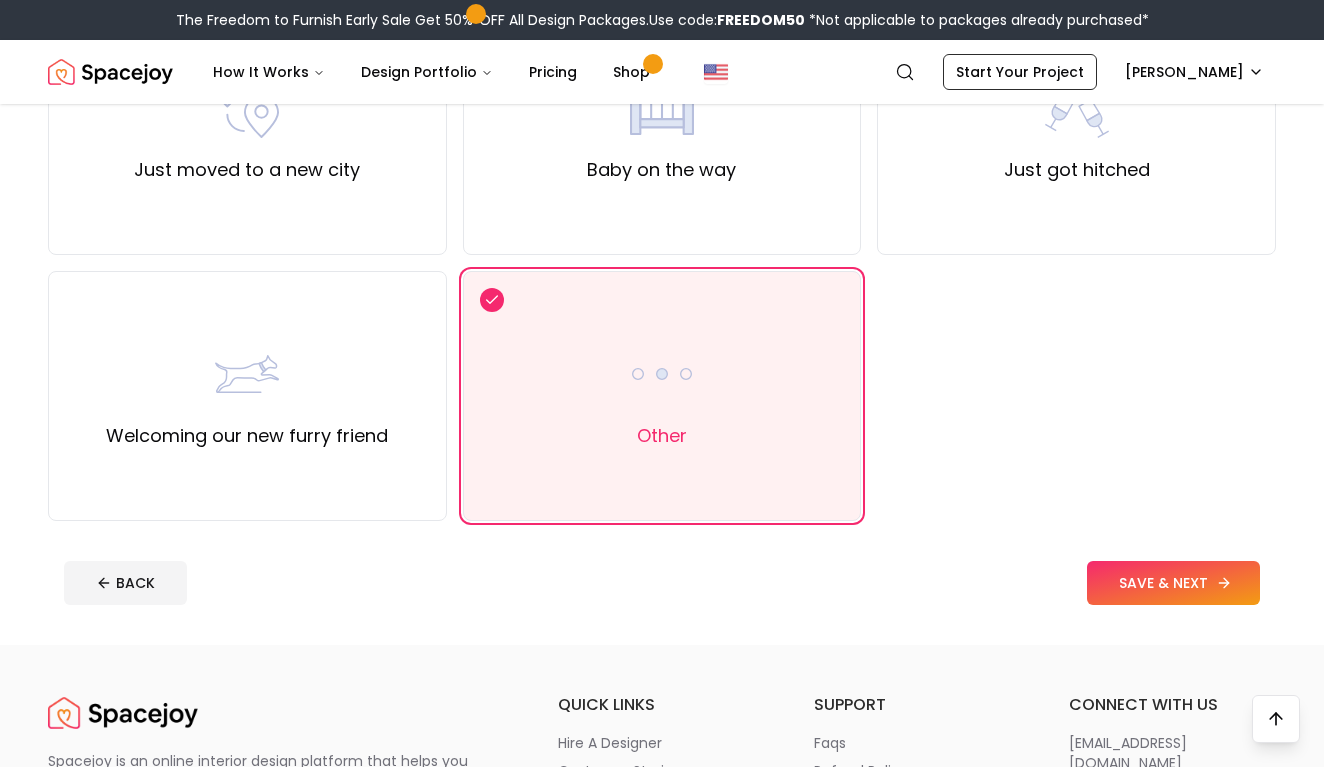 click on "SAVE & NEXT" at bounding box center (1173, 583) 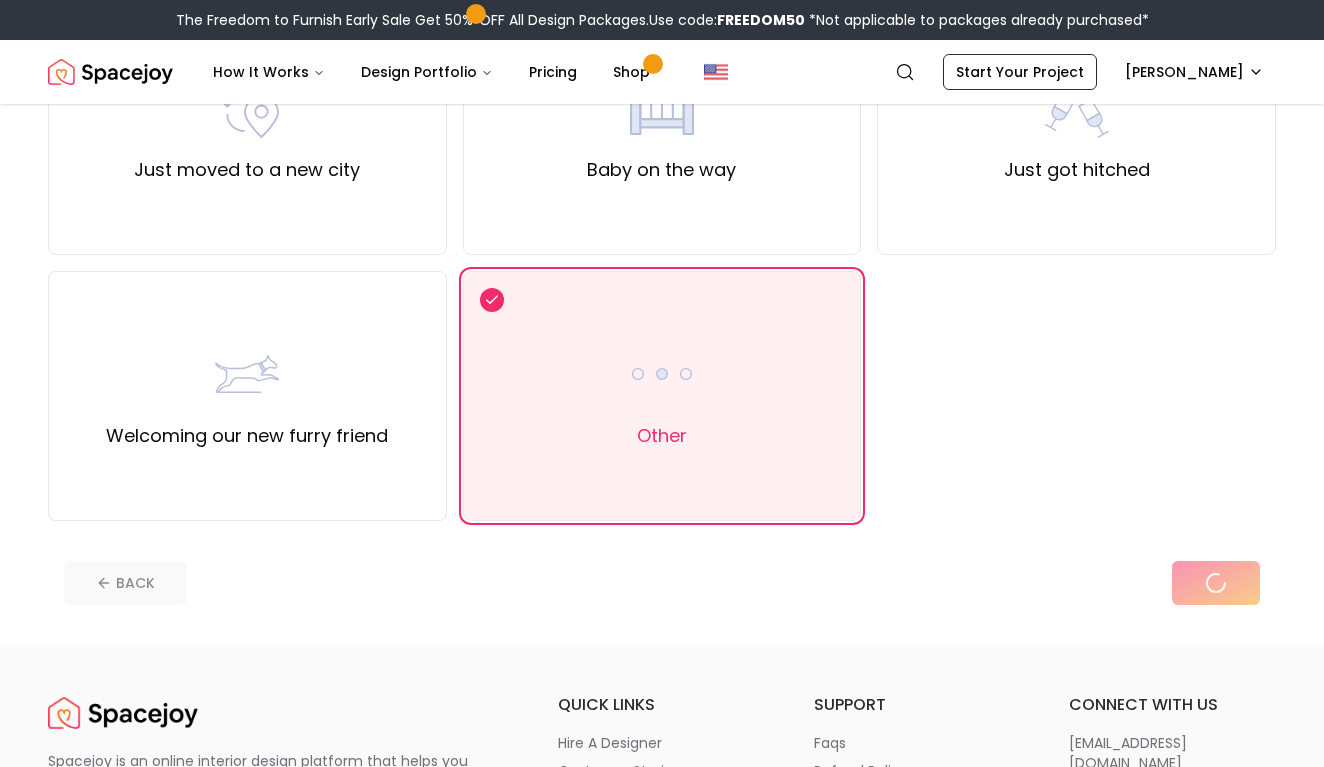 scroll, scrollTop: 0, scrollLeft: 0, axis: both 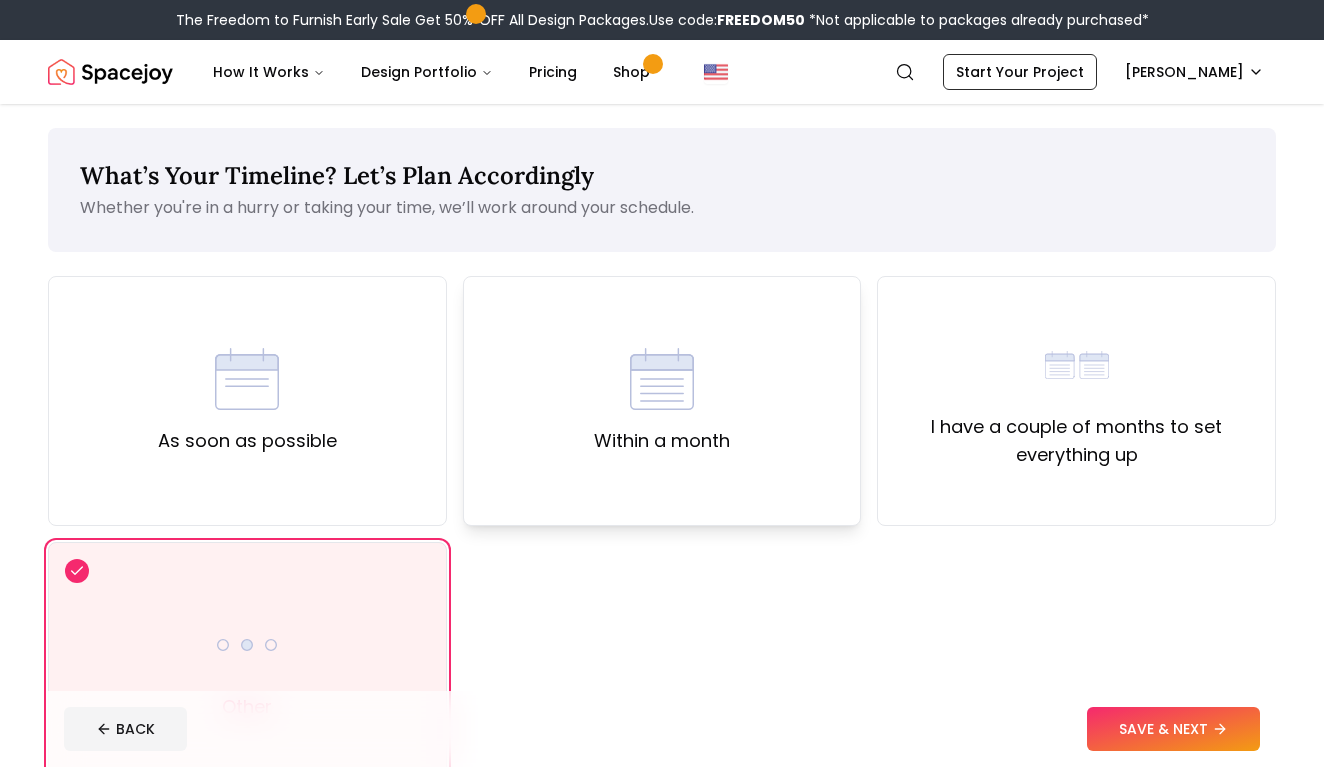 click on "Within a month" at bounding box center (662, 401) 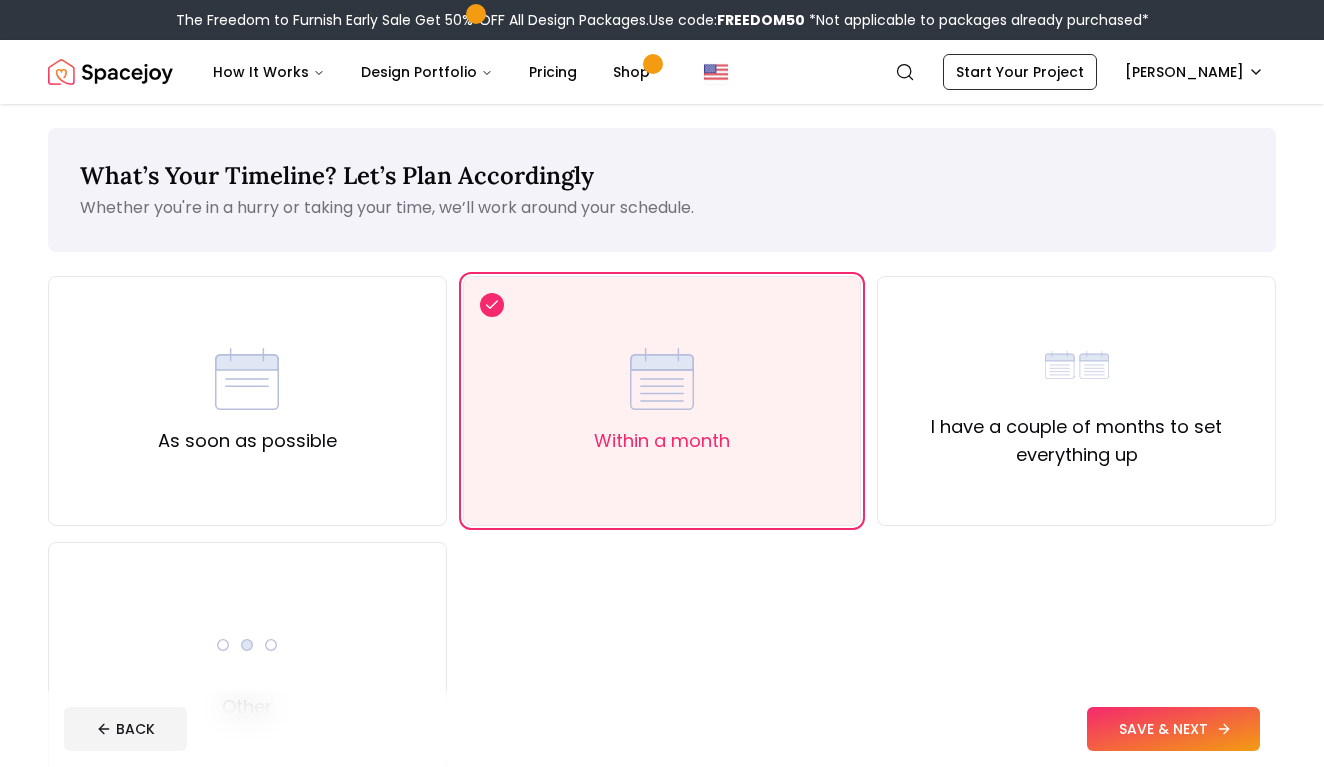 click on "SAVE & NEXT" at bounding box center [1173, 729] 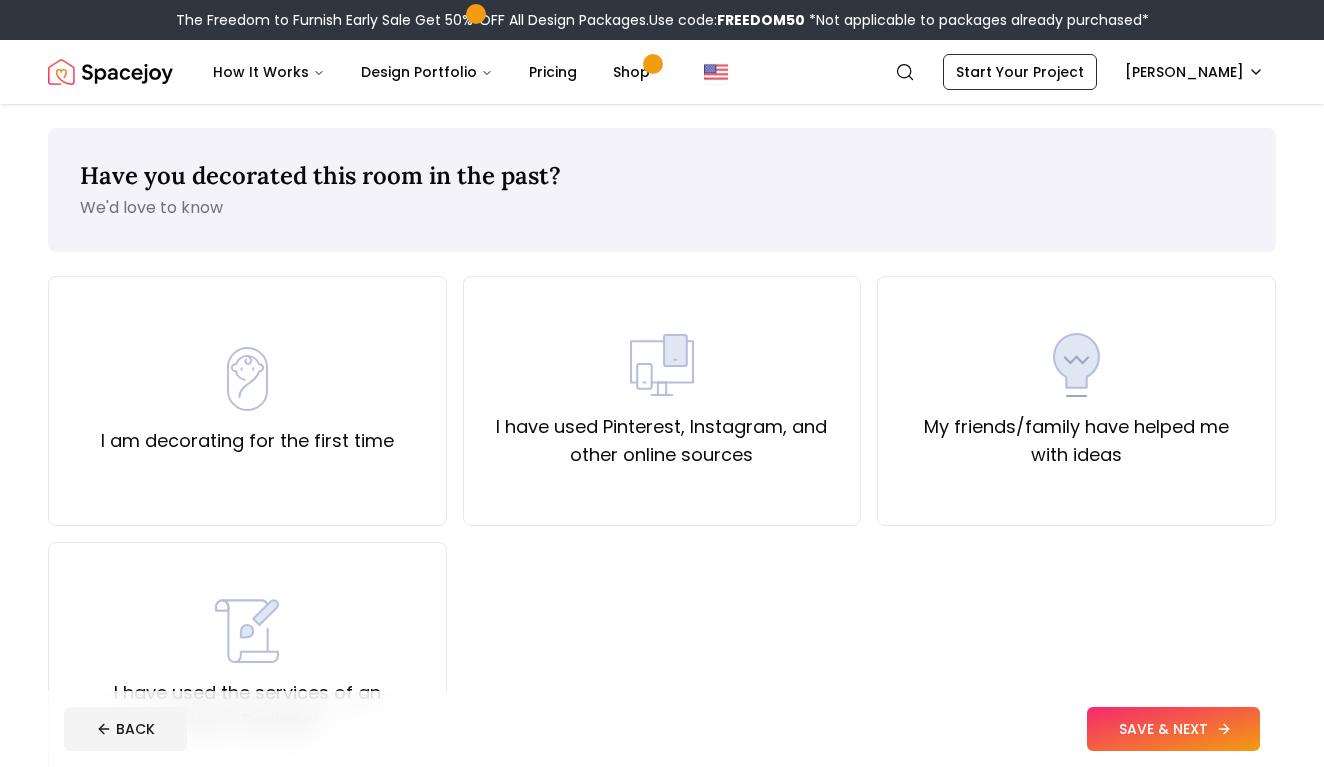 click on "SAVE & NEXT" at bounding box center (1173, 729) 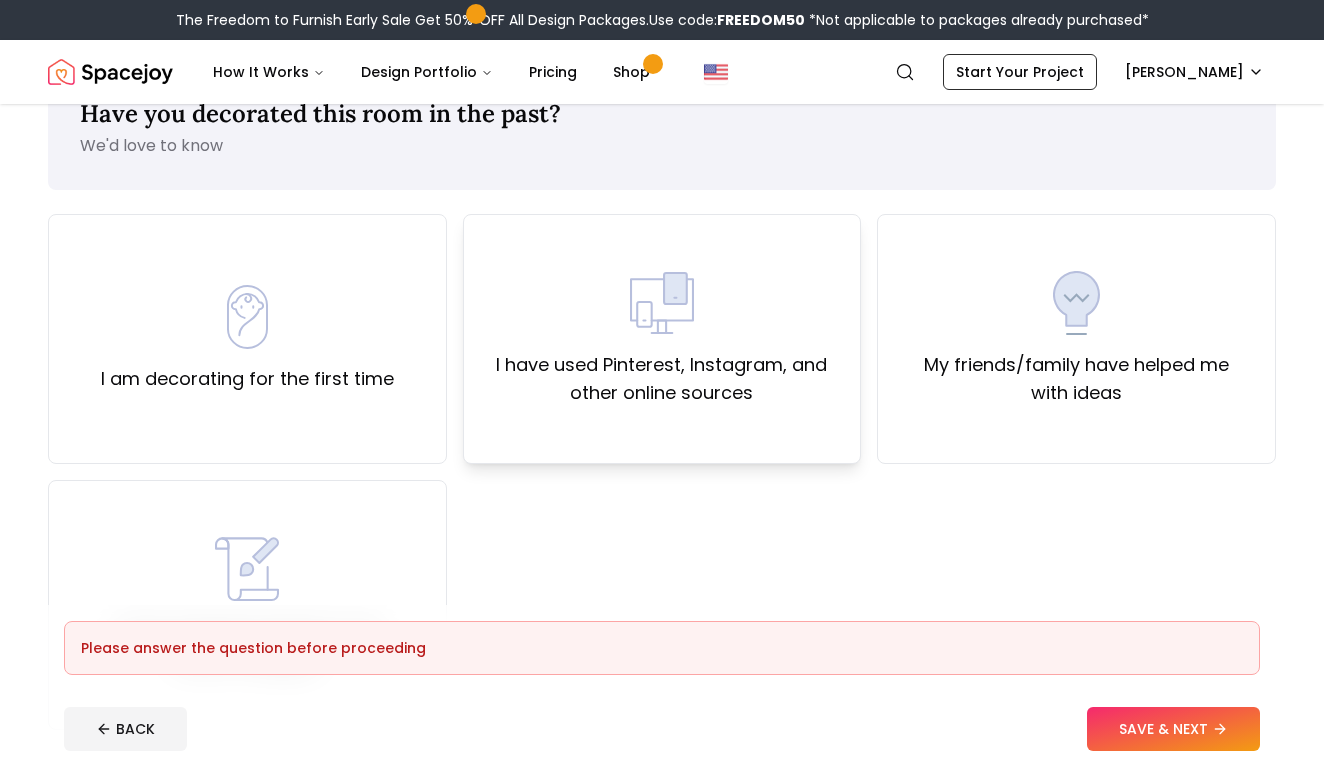 scroll, scrollTop: 79, scrollLeft: 0, axis: vertical 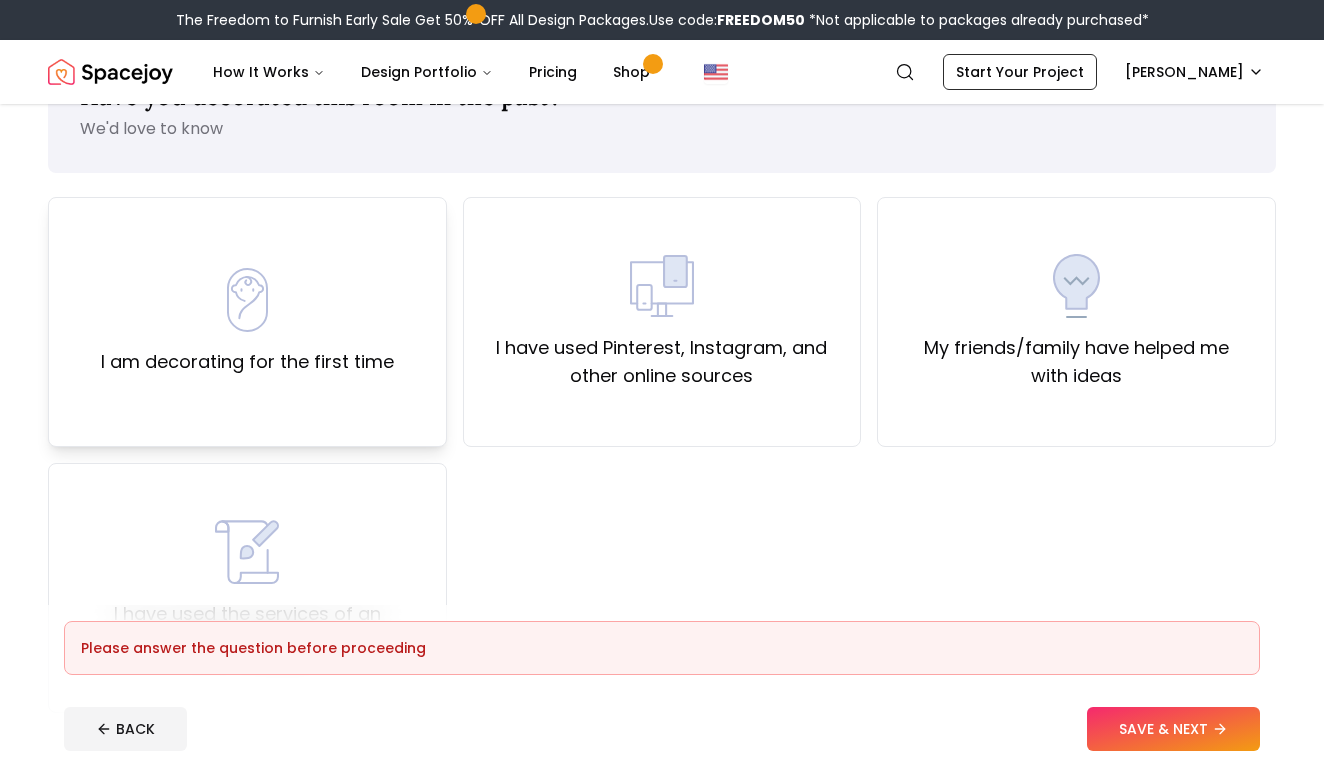 click on "I am decorating for the first time" at bounding box center [247, 362] 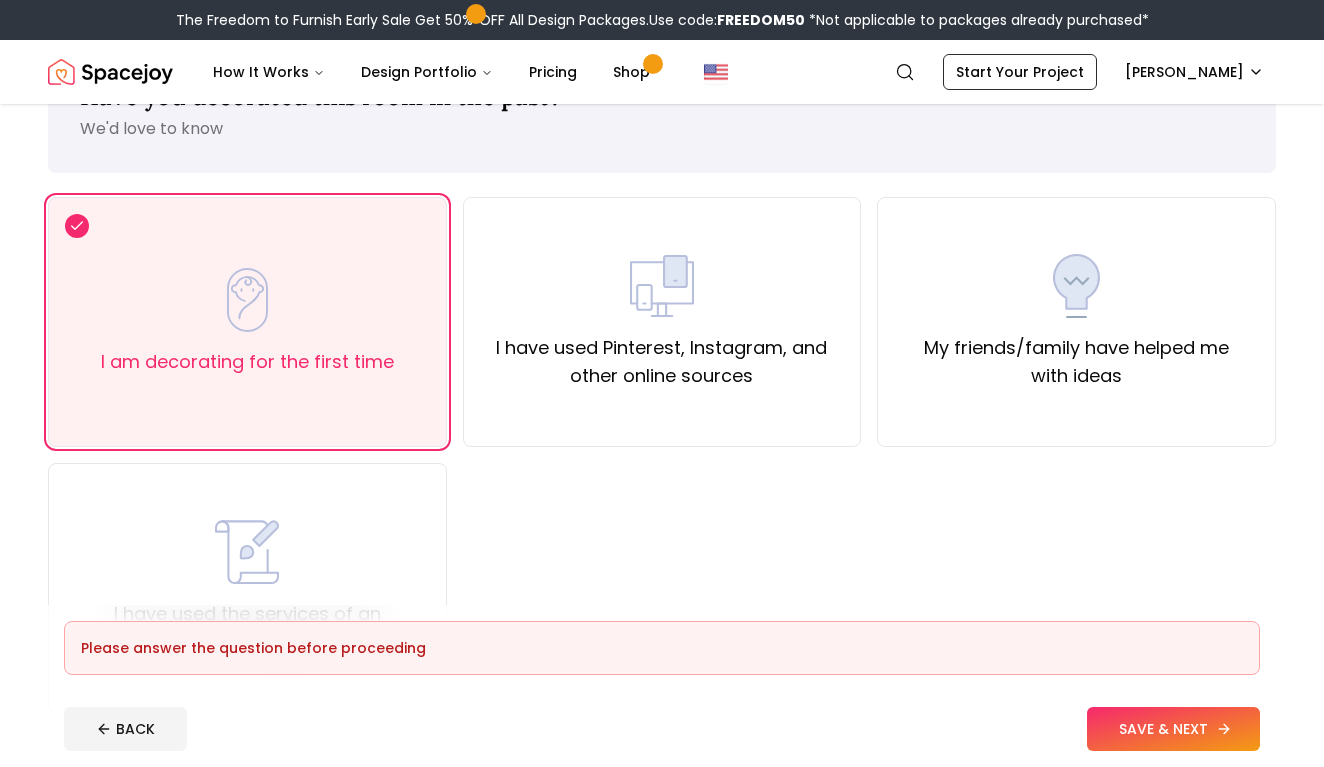click on "SAVE & NEXT" at bounding box center [1173, 729] 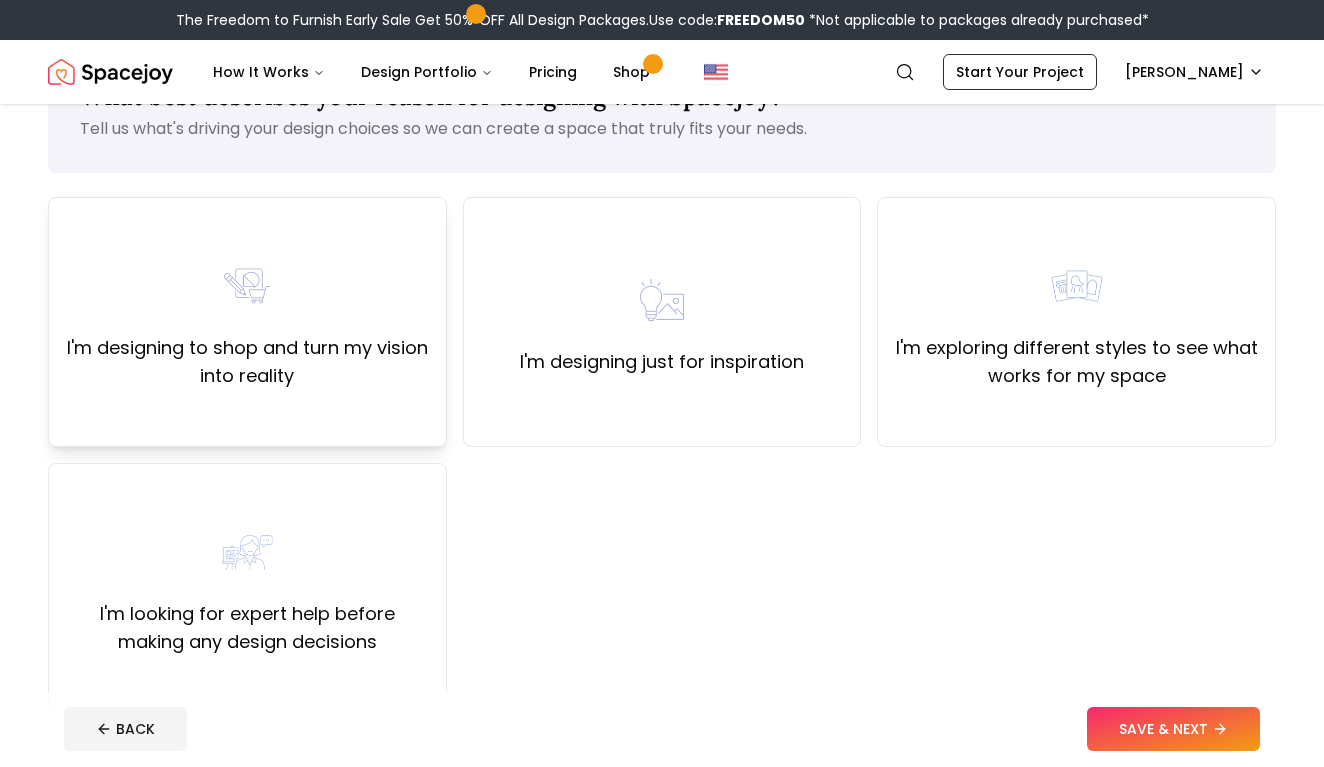 click on "I'm designing to shop and turn my vision into reality" at bounding box center (247, 362) 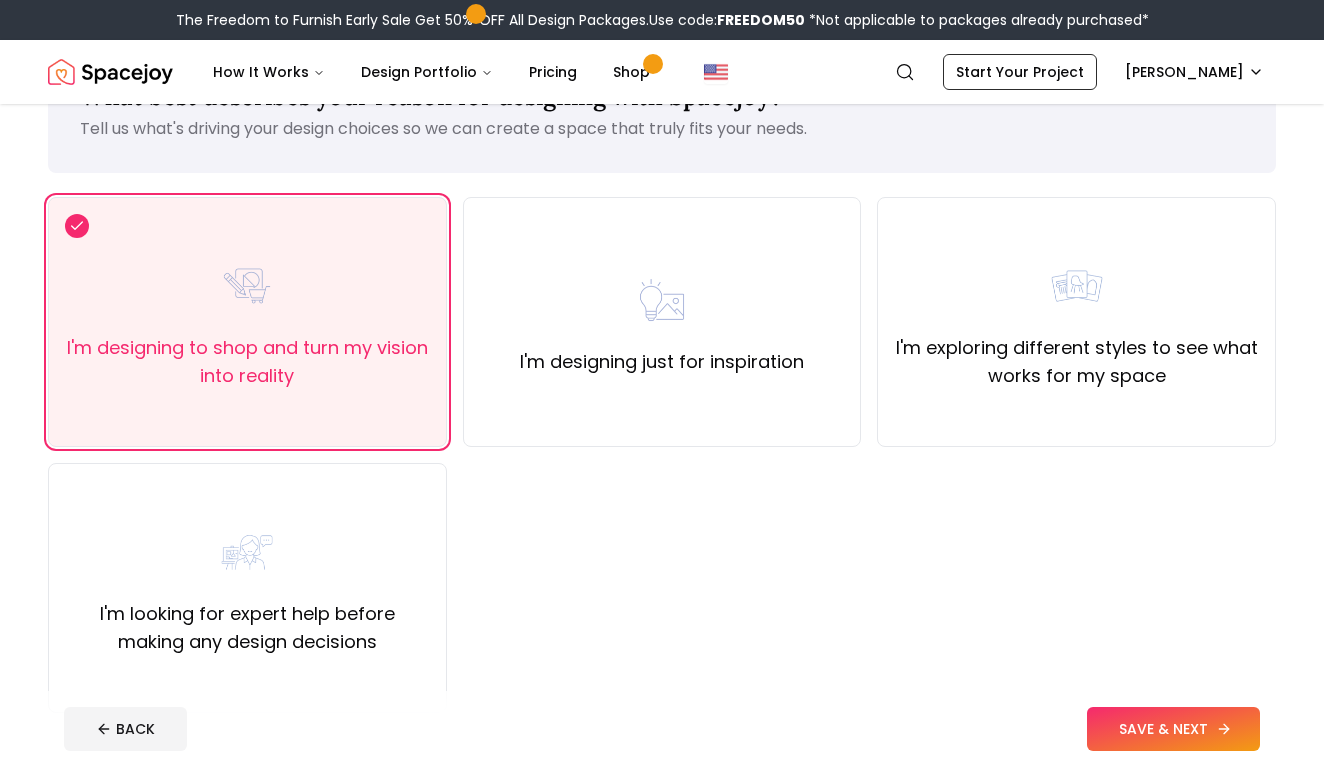 click on "SAVE & NEXT" at bounding box center [1173, 729] 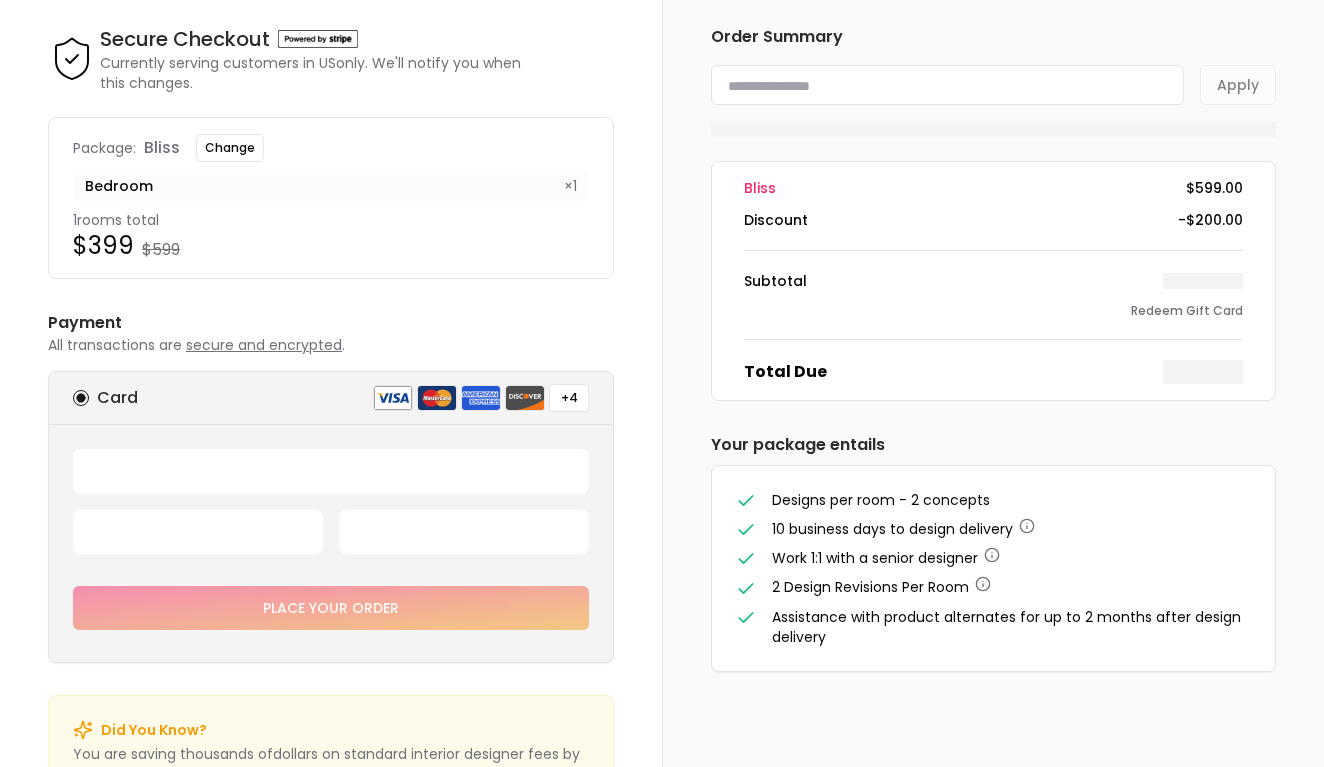 scroll, scrollTop: 0, scrollLeft: 0, axis: both 